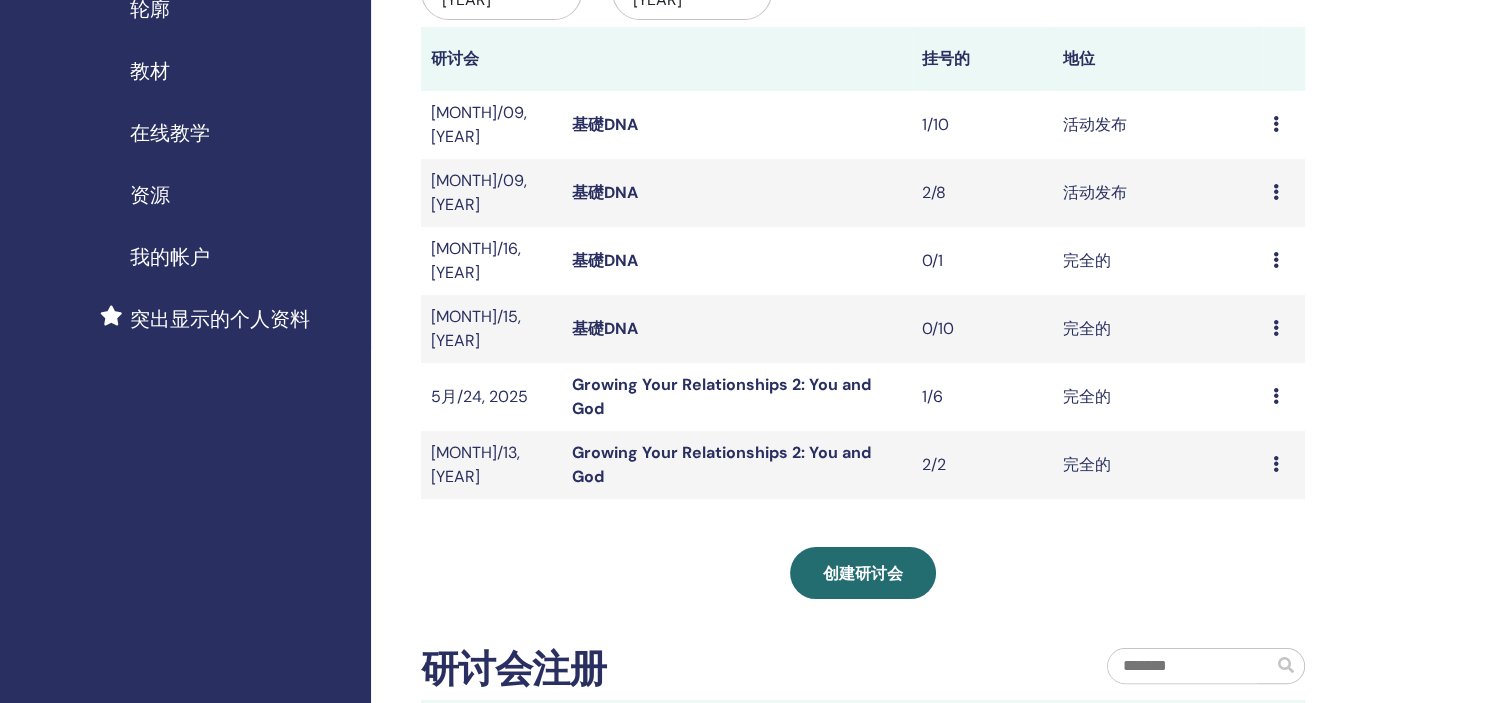 scroll, scrollTop: 374, scrollLeft: 0, axis: vertical 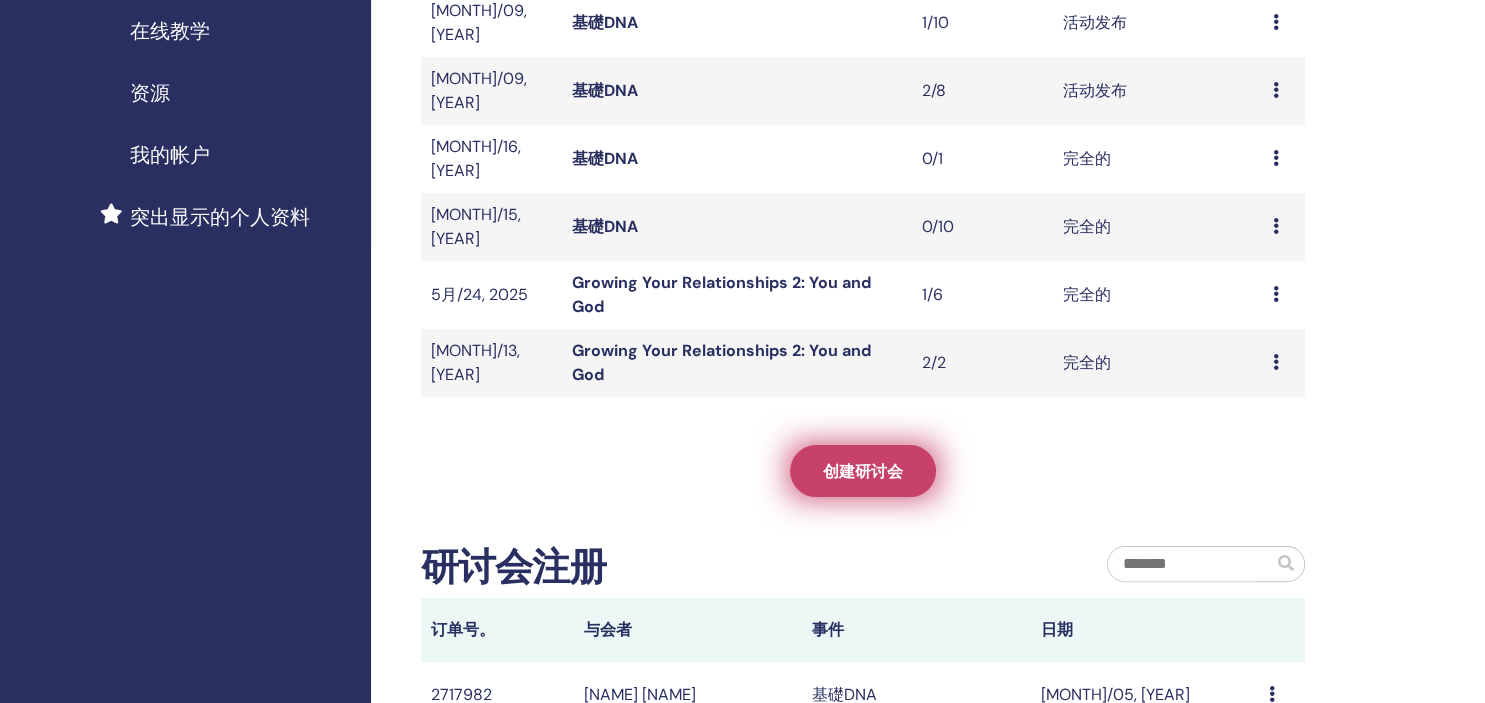 click on "创建研讨会" at bounding box center [863, 471] 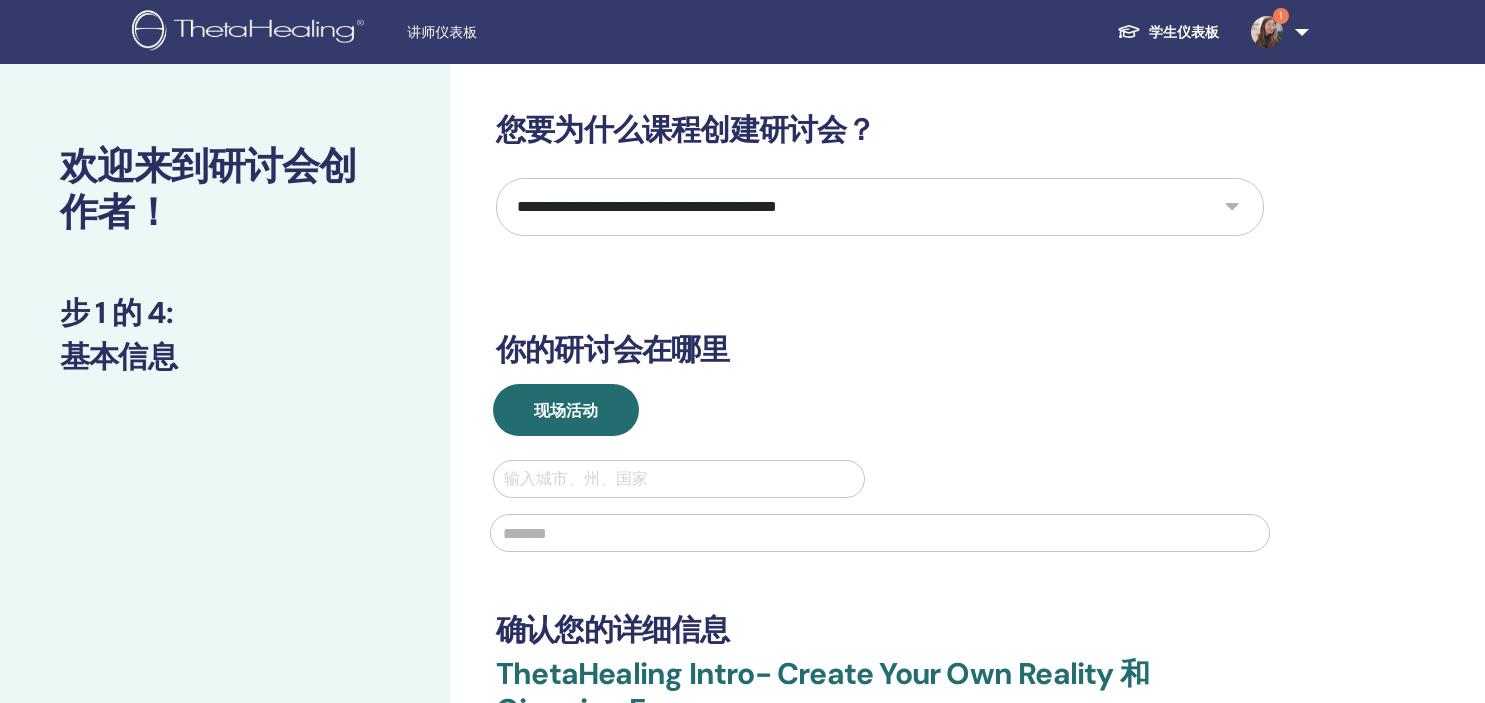 scroll, scrollTop: 0, scrollLeft: 0, axis: both 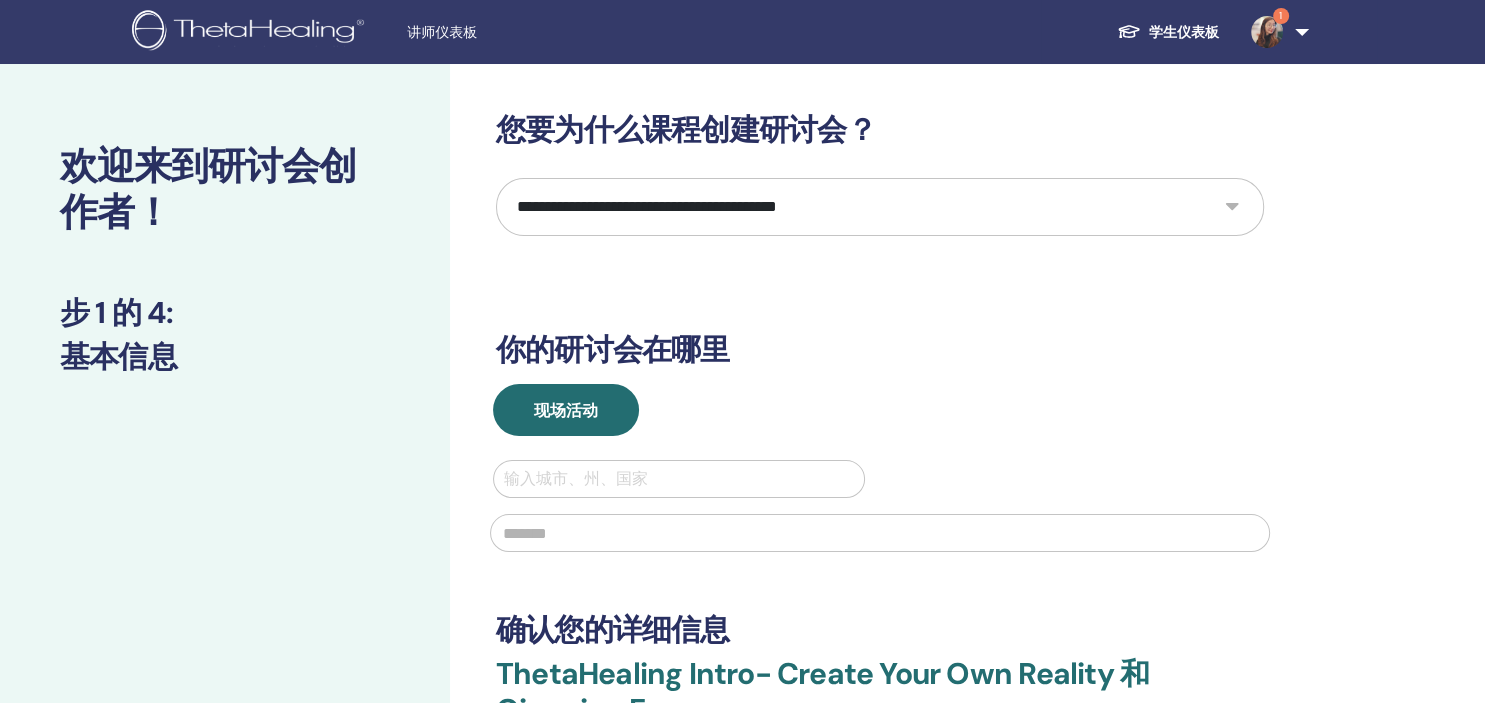 click on "**********" at bounding box center [880, 207] 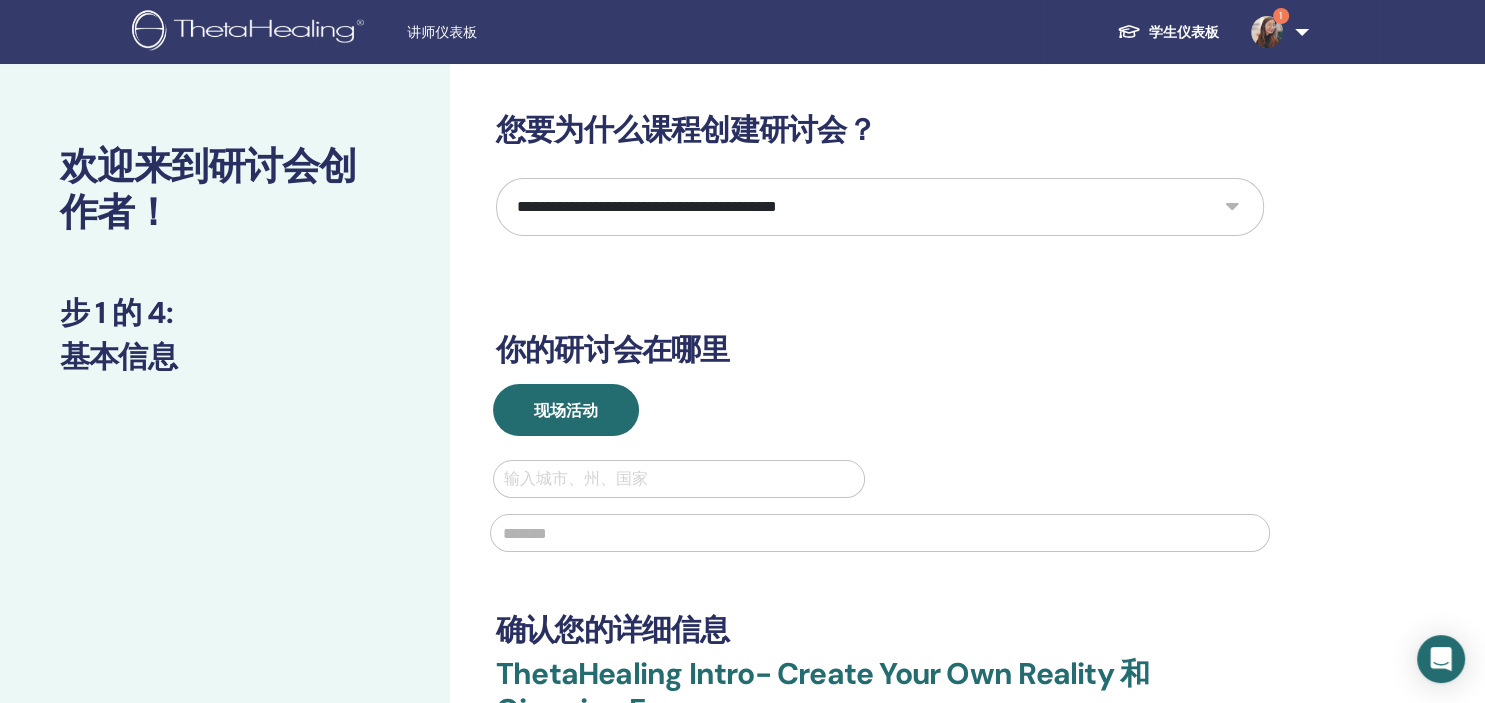 select on "*" 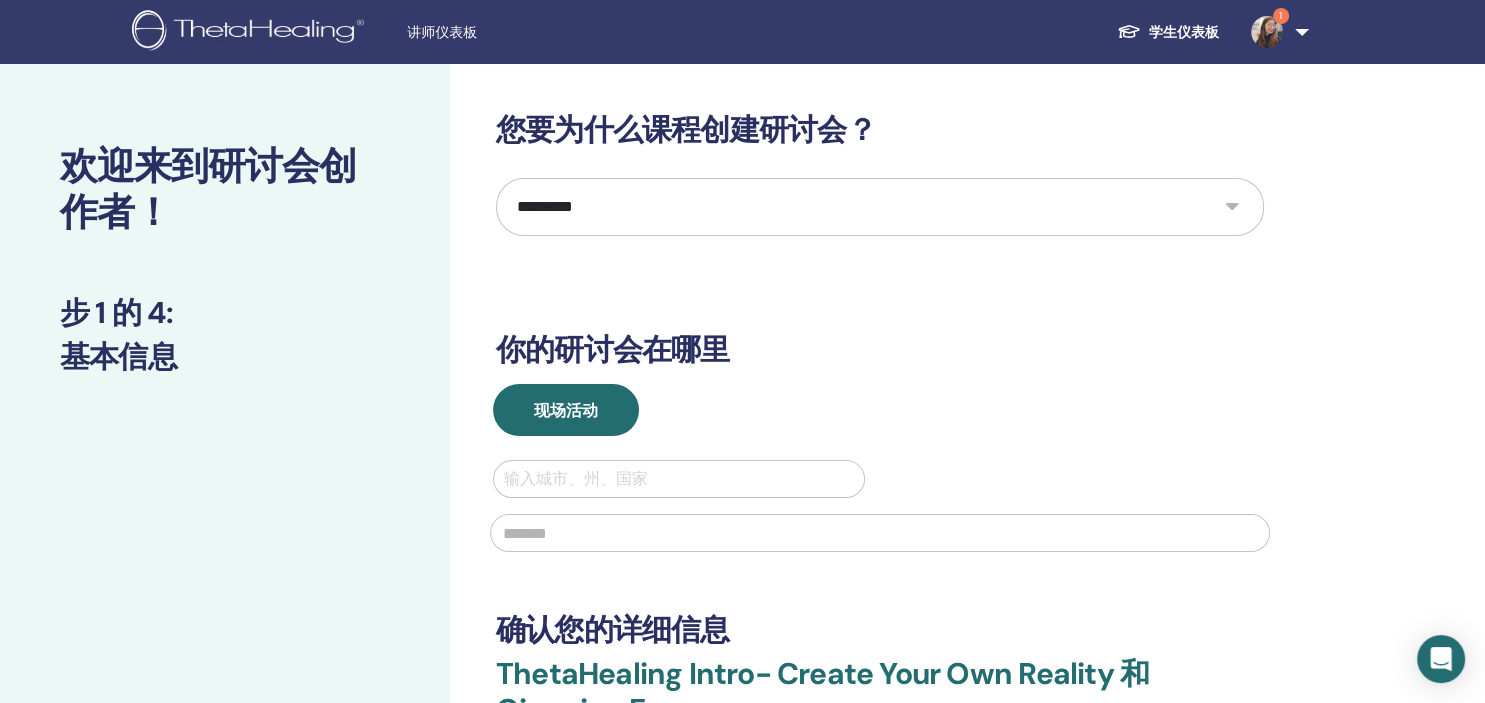 click on "*********" at bounding box center (0, 0) 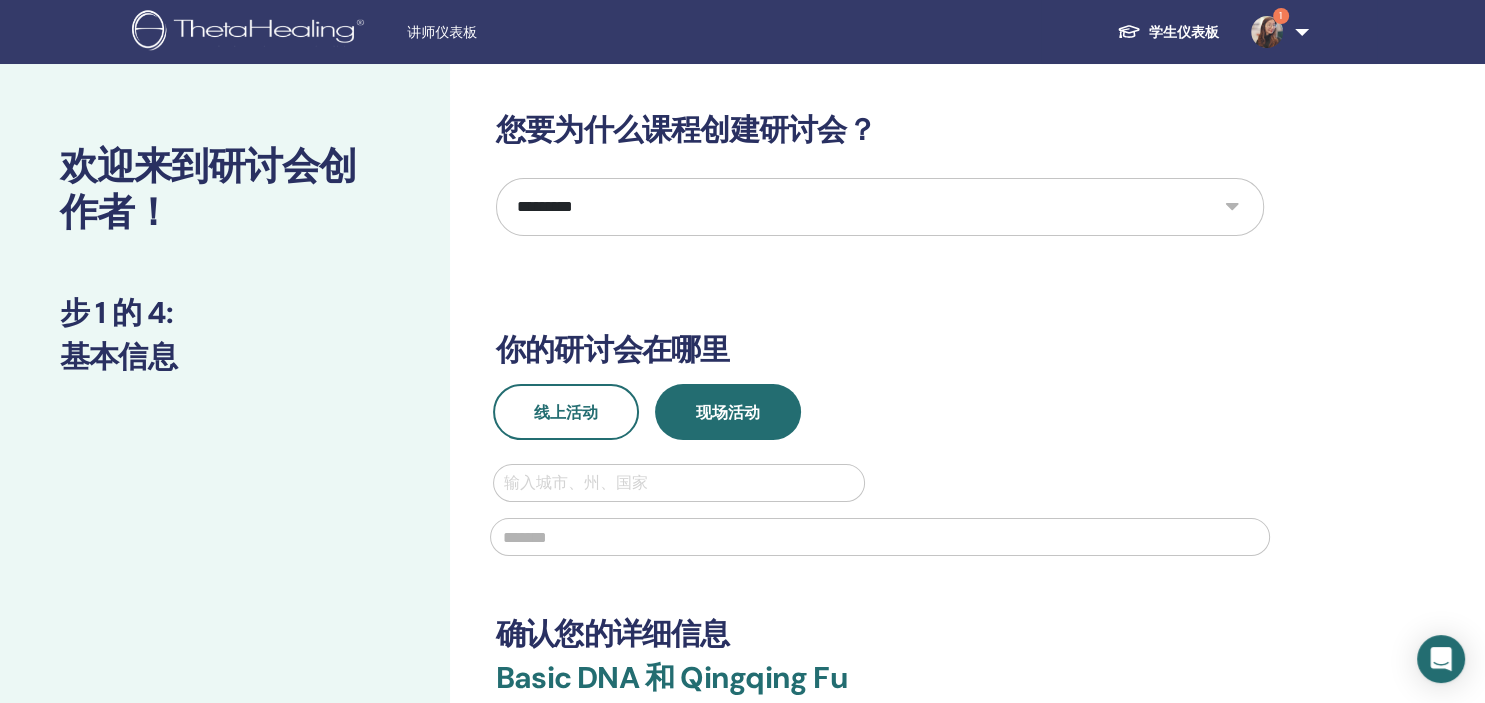 click at bounding box center [679, 483] 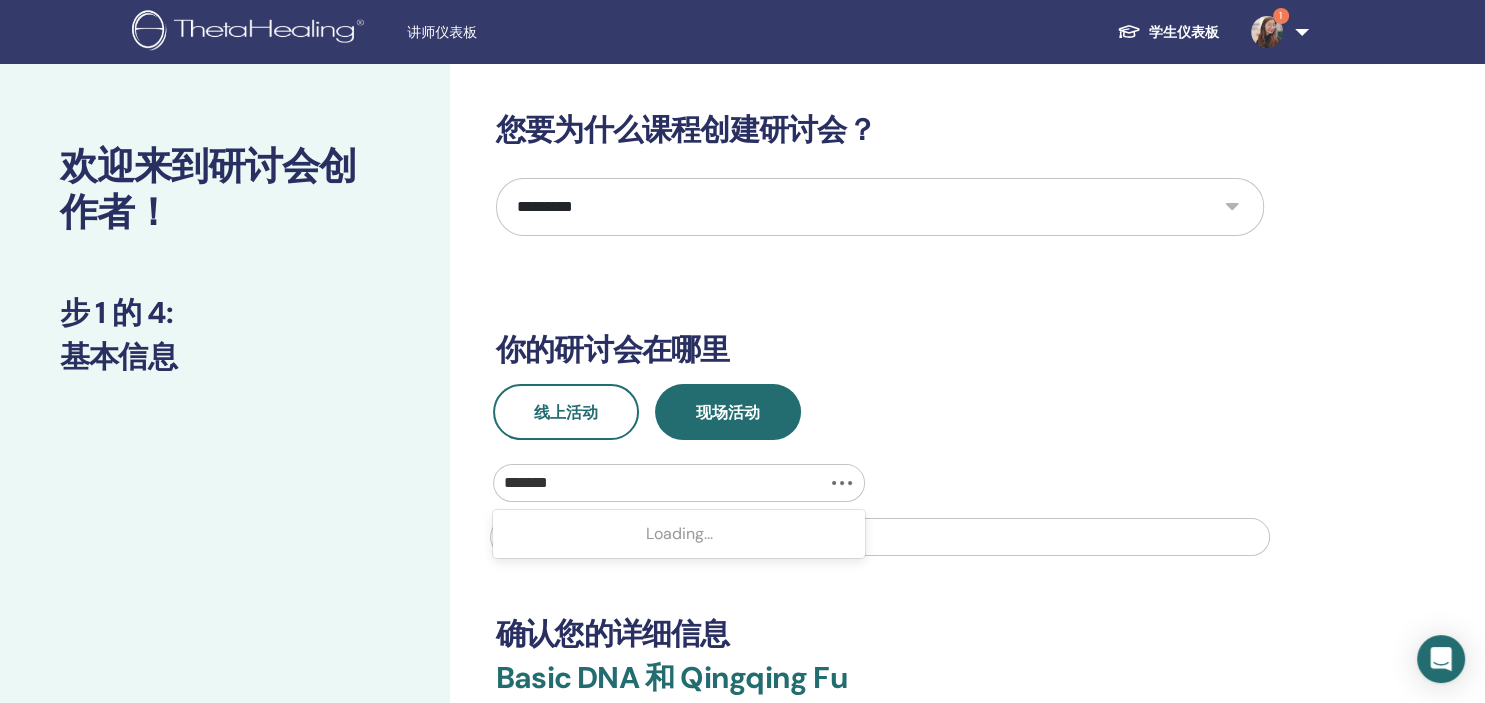 type on "********" 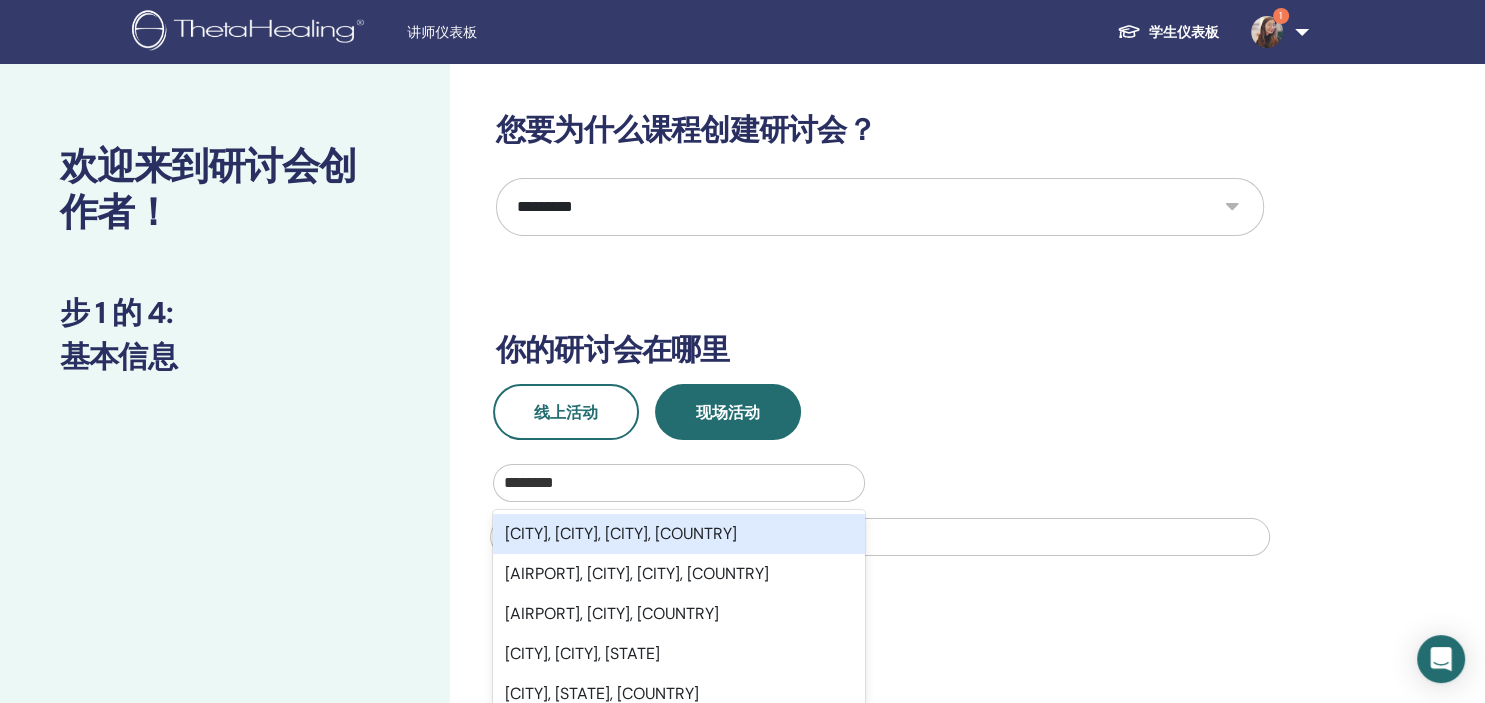 click on "[CITY], [CITY], [CITY], [COUNTRY]" at bounding box center (679, 534) 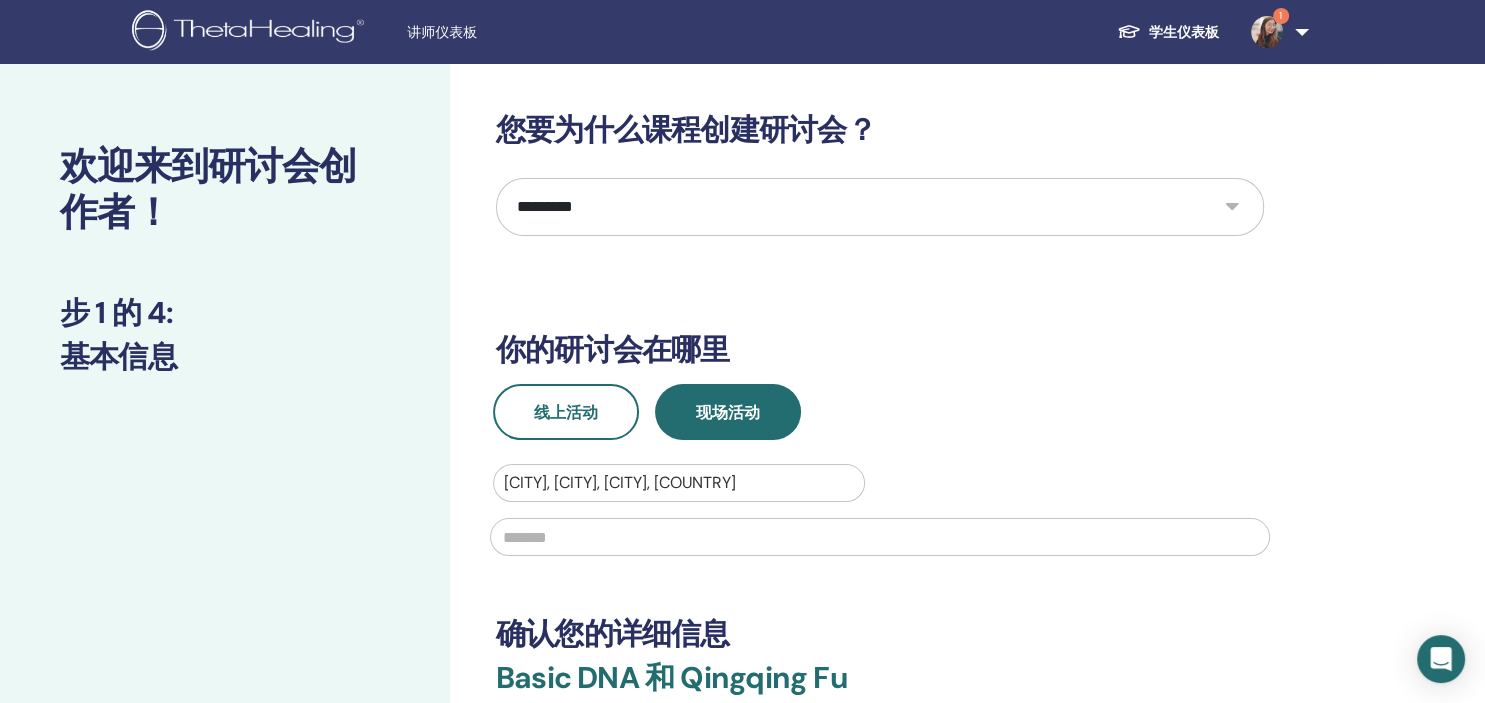 click at bounding box center (880, 537) 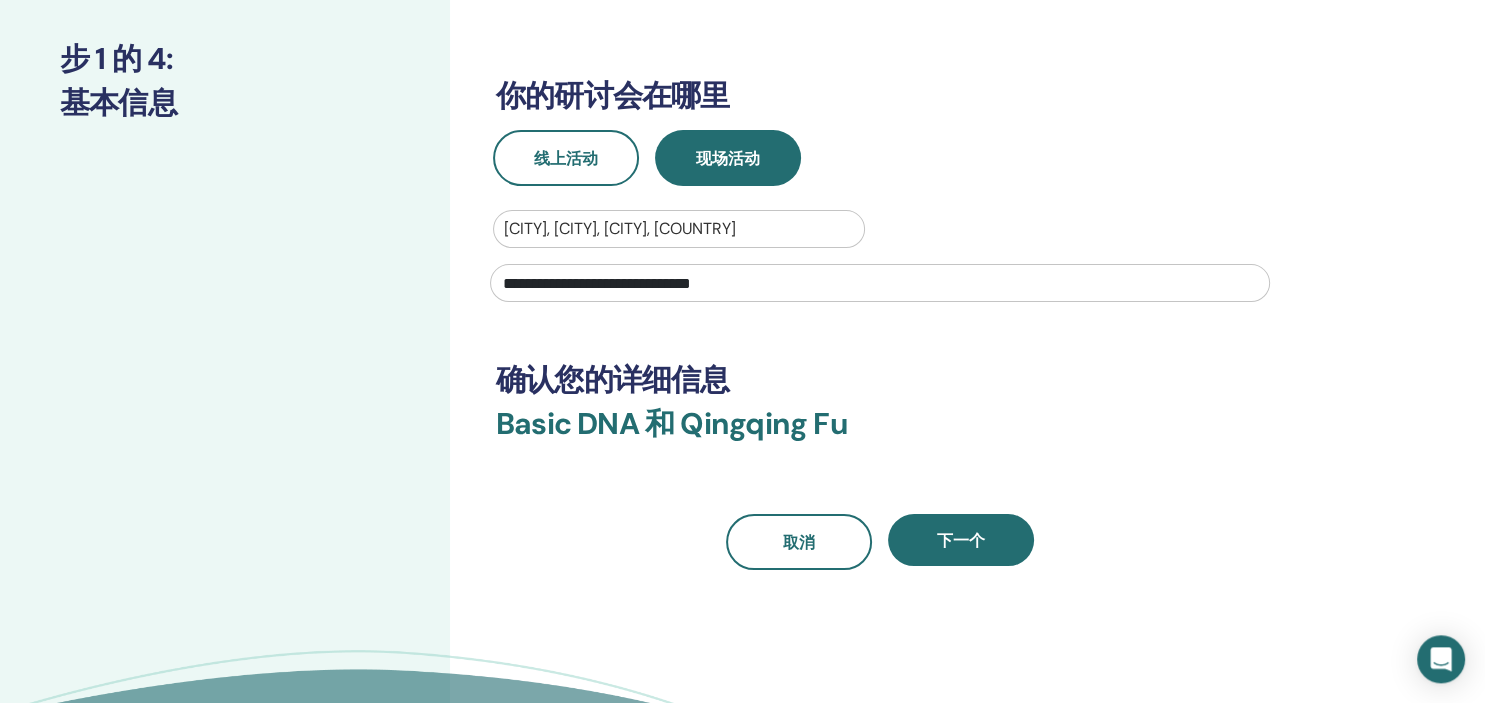scroll, scrollTop: 249, scrollLeft: 0, axis: vertical 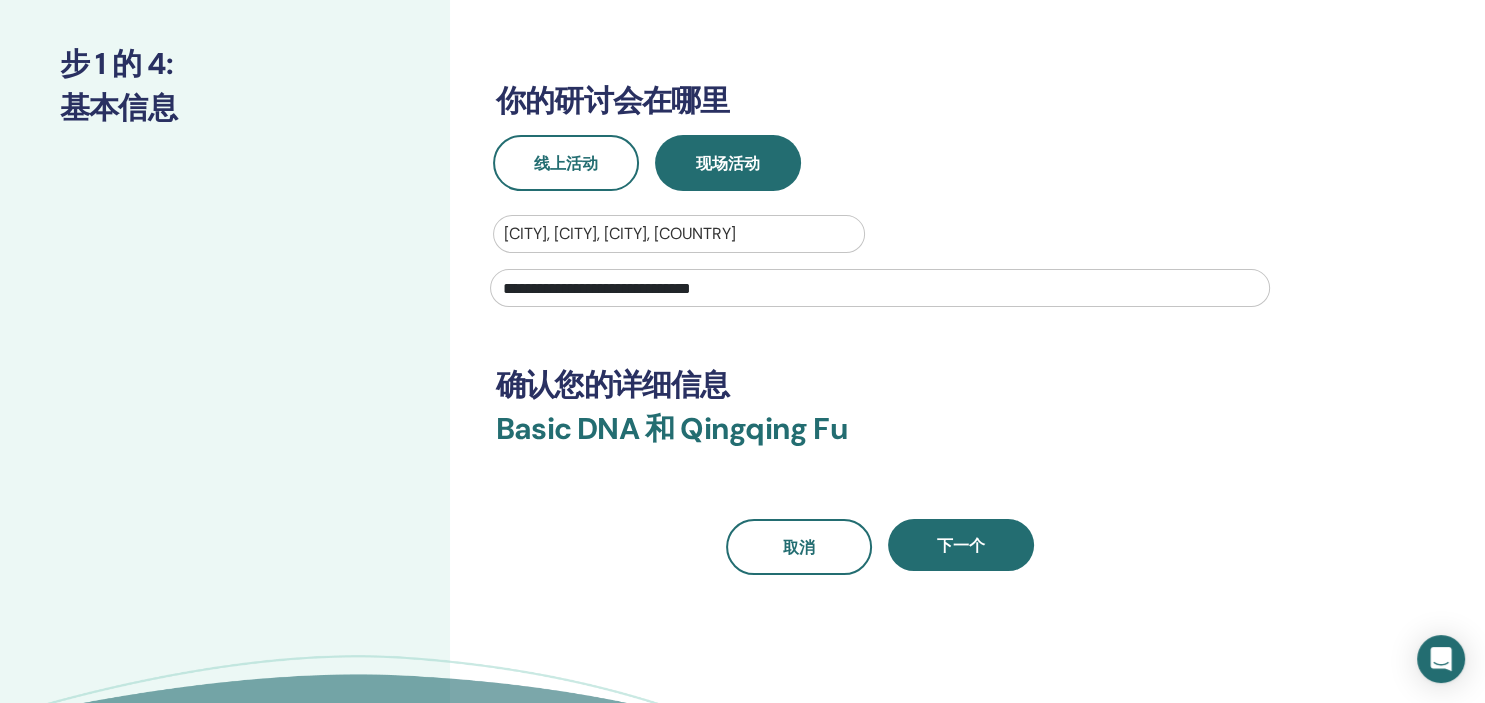 click on "**********" at bounding box center [880, 288] 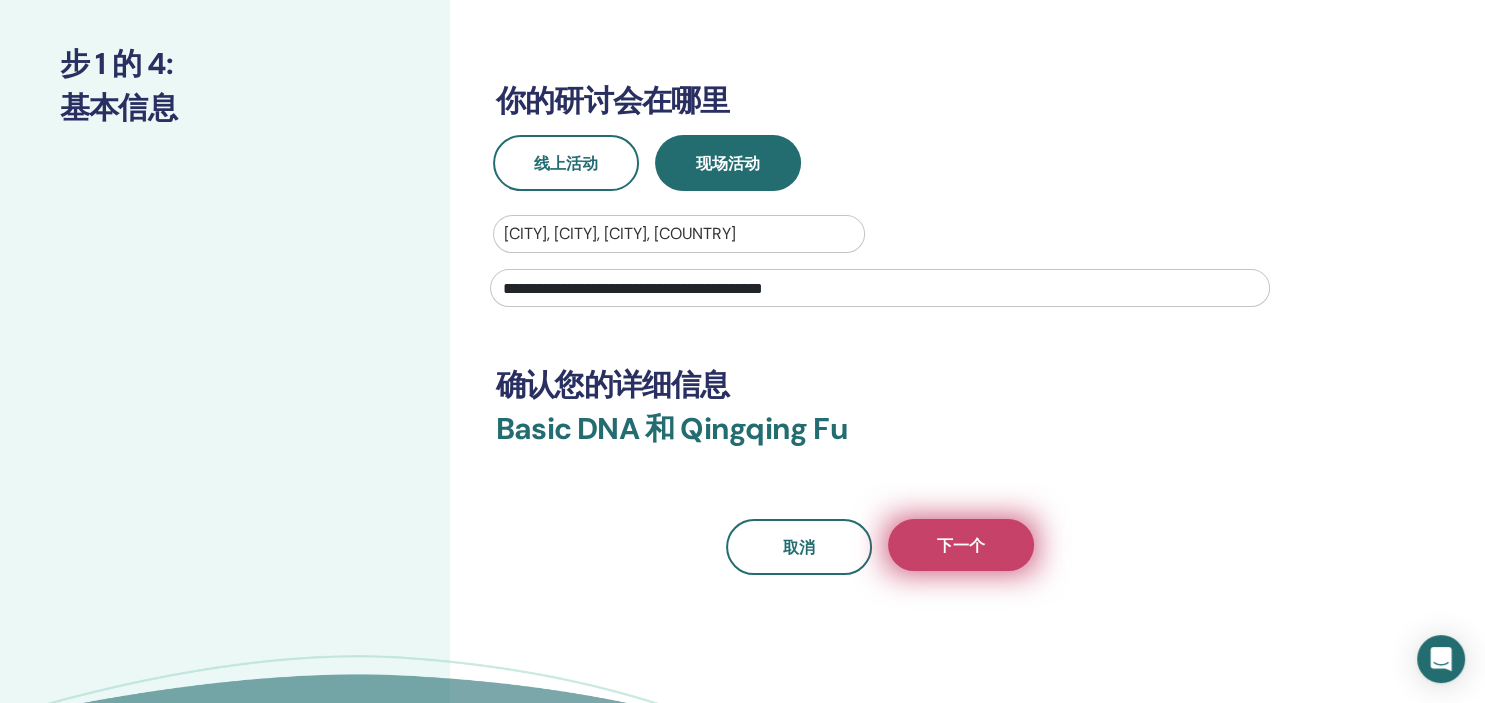 type on "**********" 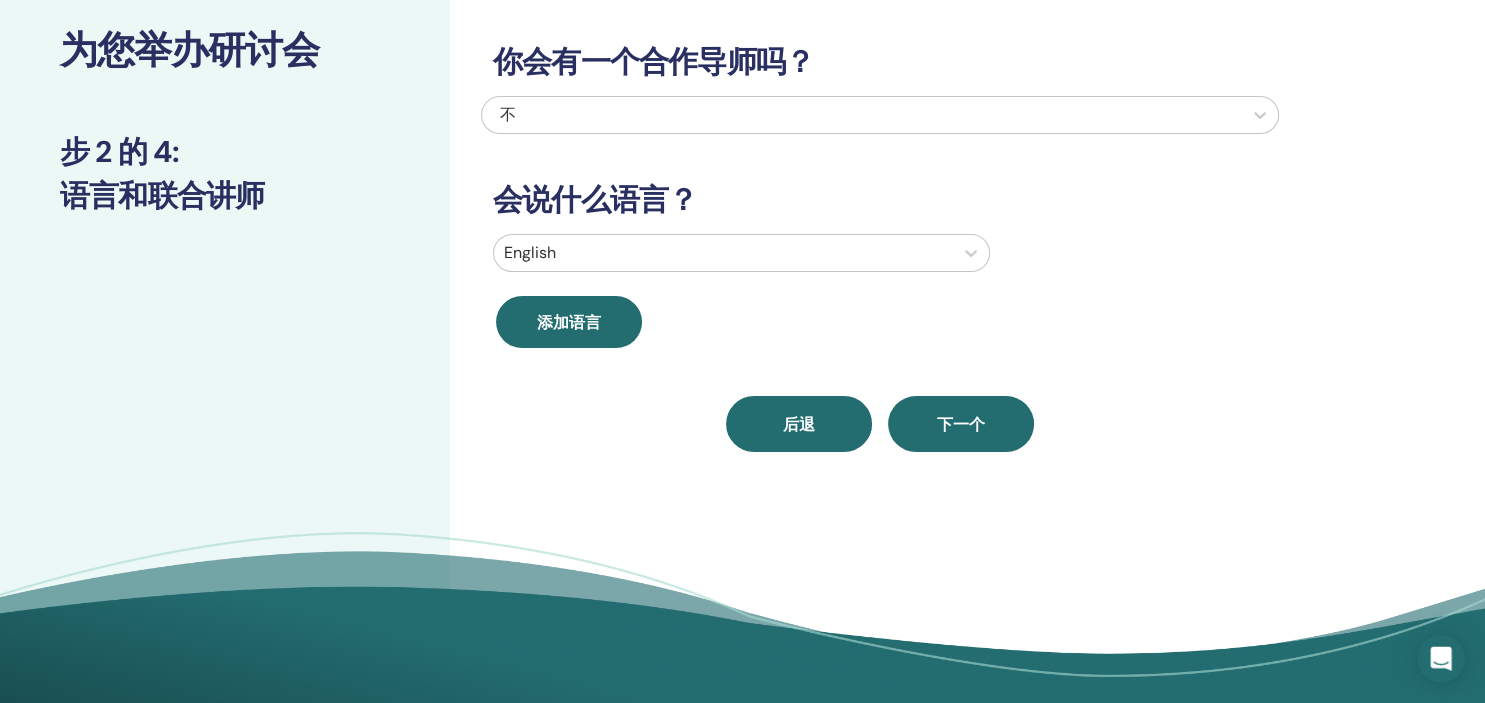 scroll, scrollTop: 0, scrollLeft: 0, axis: both 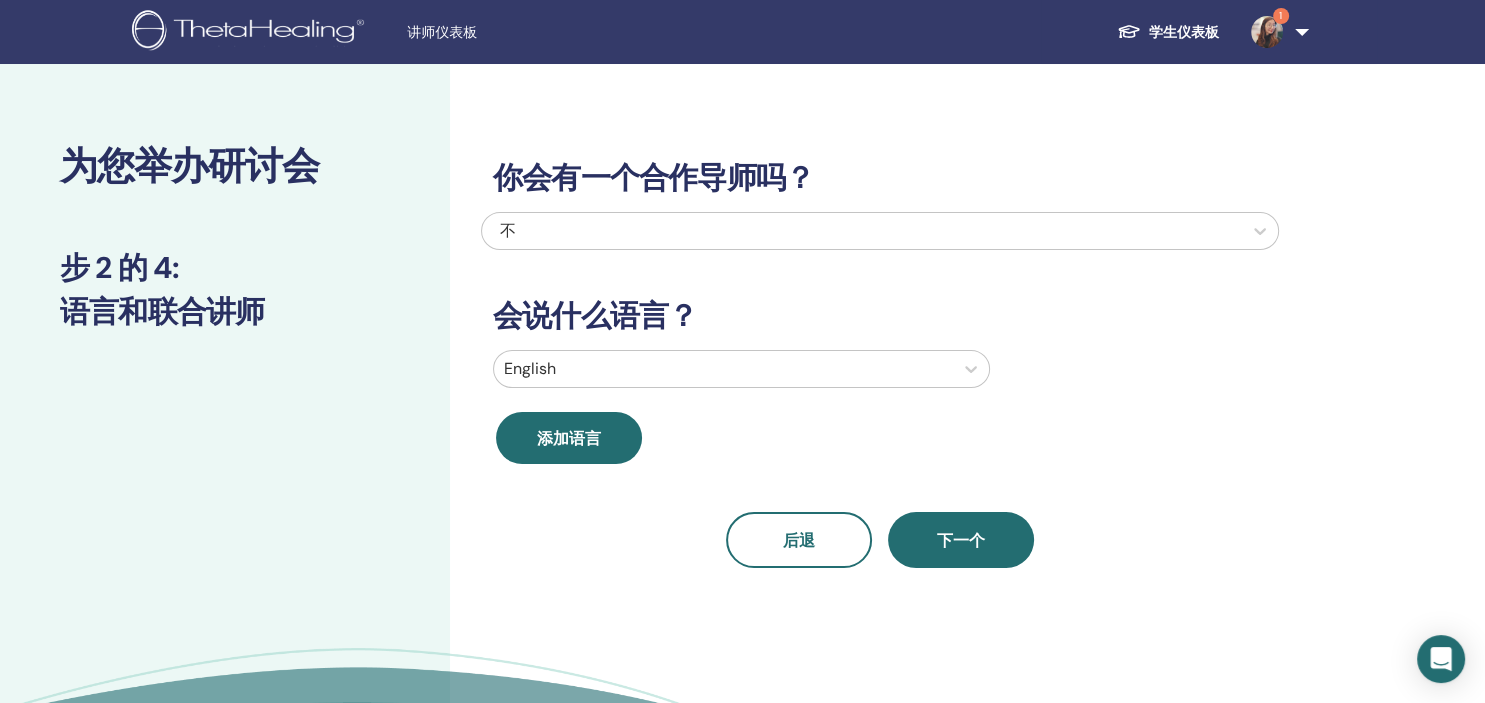 click at bounding box center [723, 369] 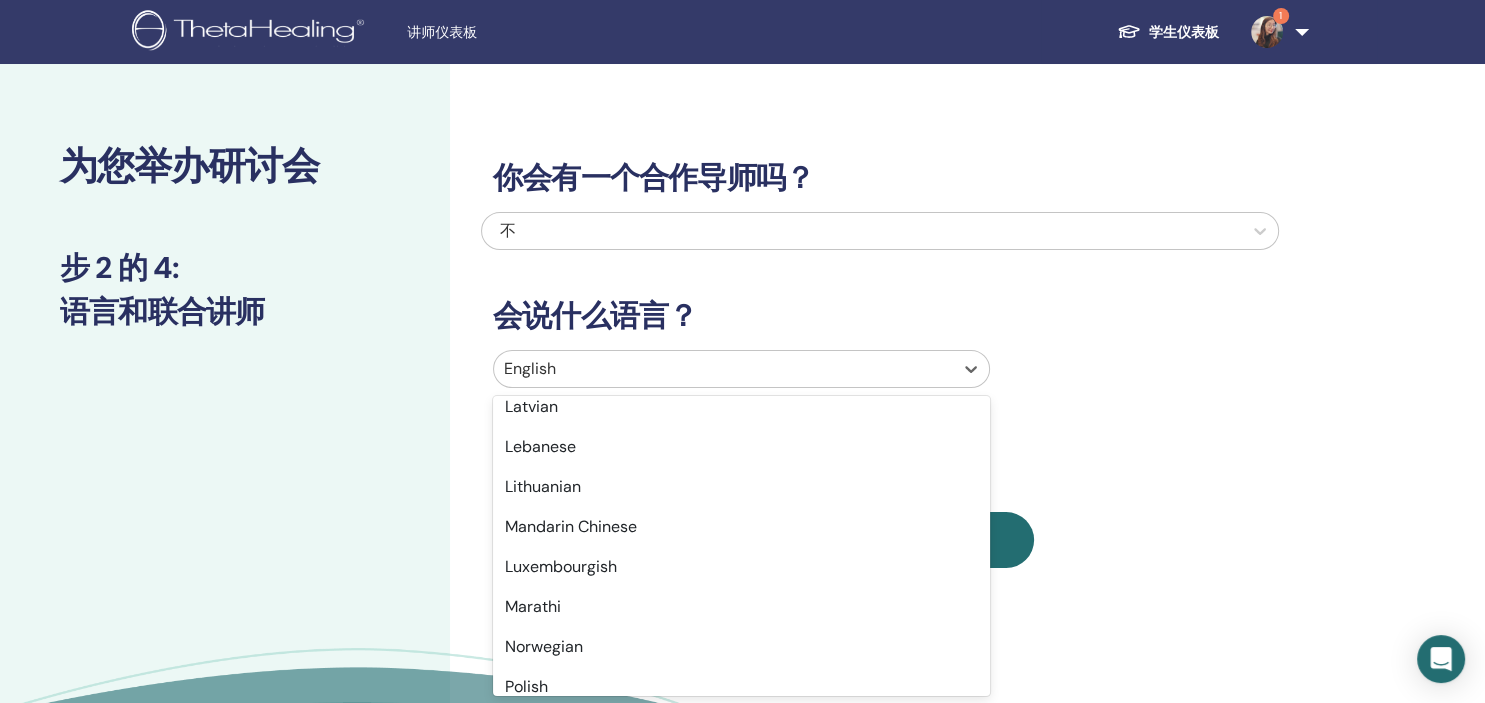 scroll, scrollTop: 1123, scrollLeft: 0, axis: vertical 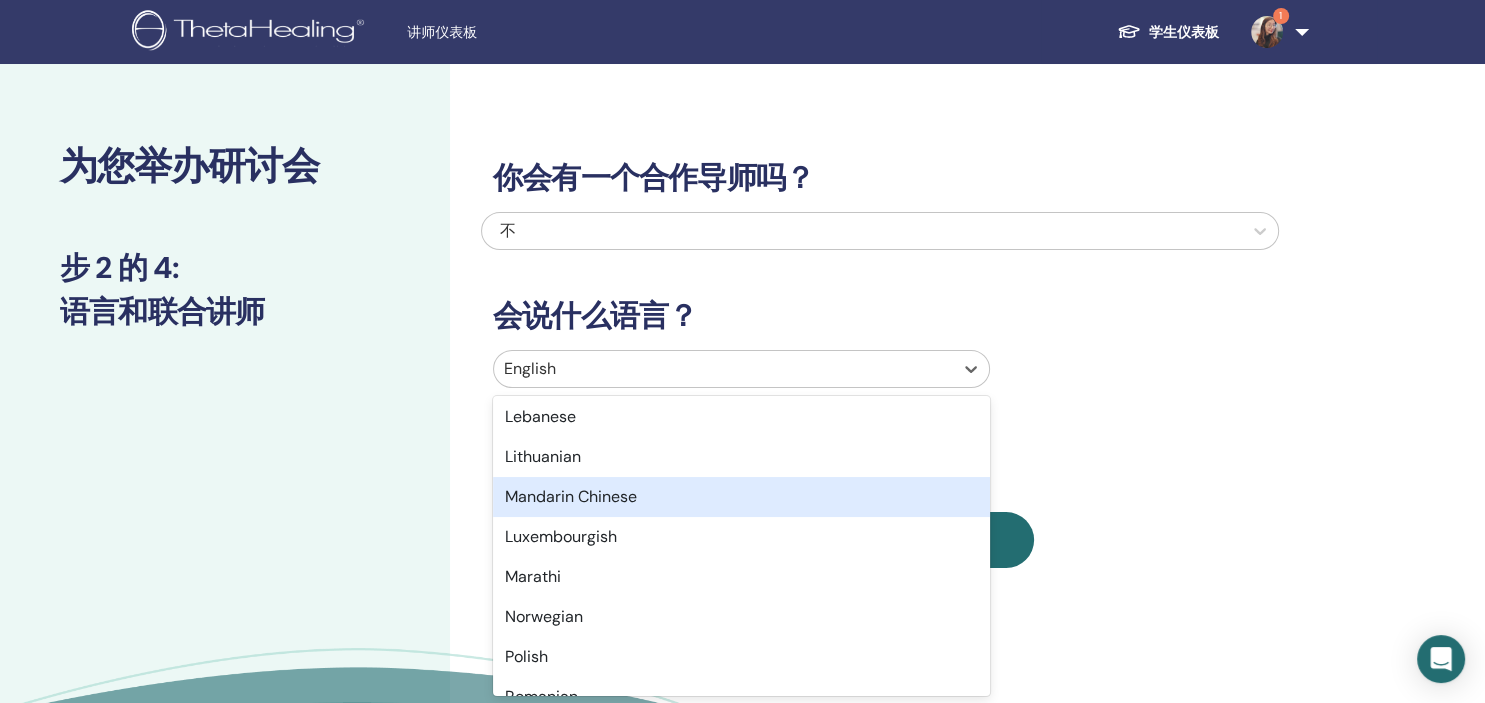 click on "Mandarin Chinese" at bounding box center [741, 497] 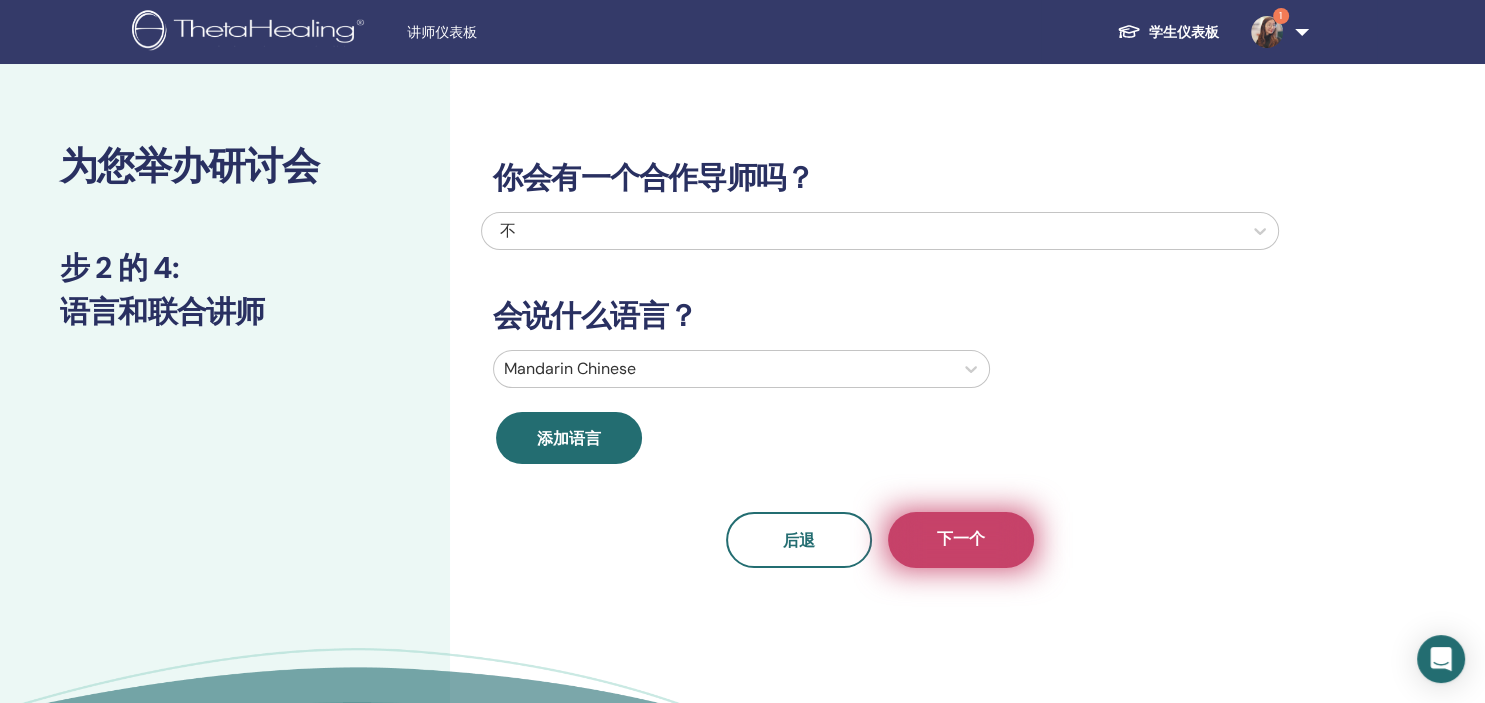 click on "下一个" at bounding box center (961, 540) 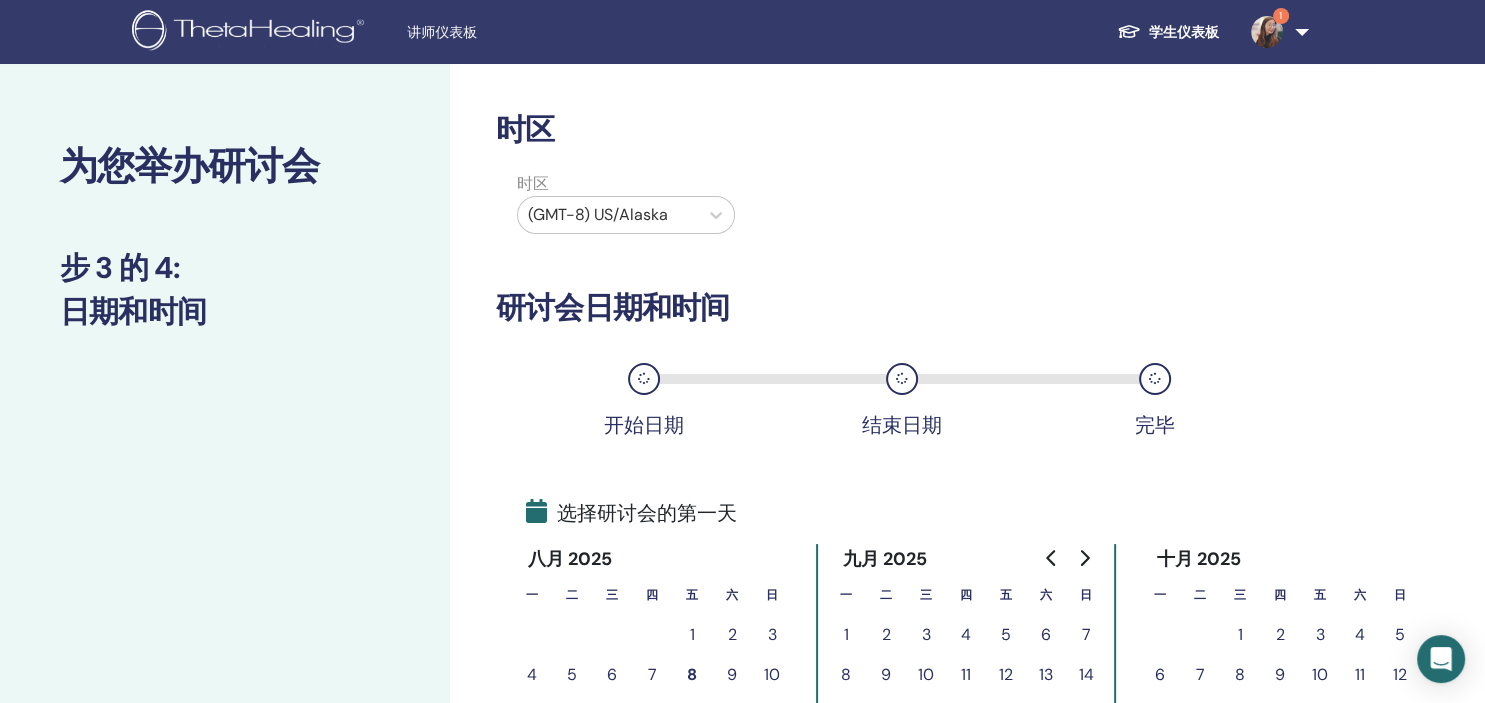 click at bounding box center (608, 215) 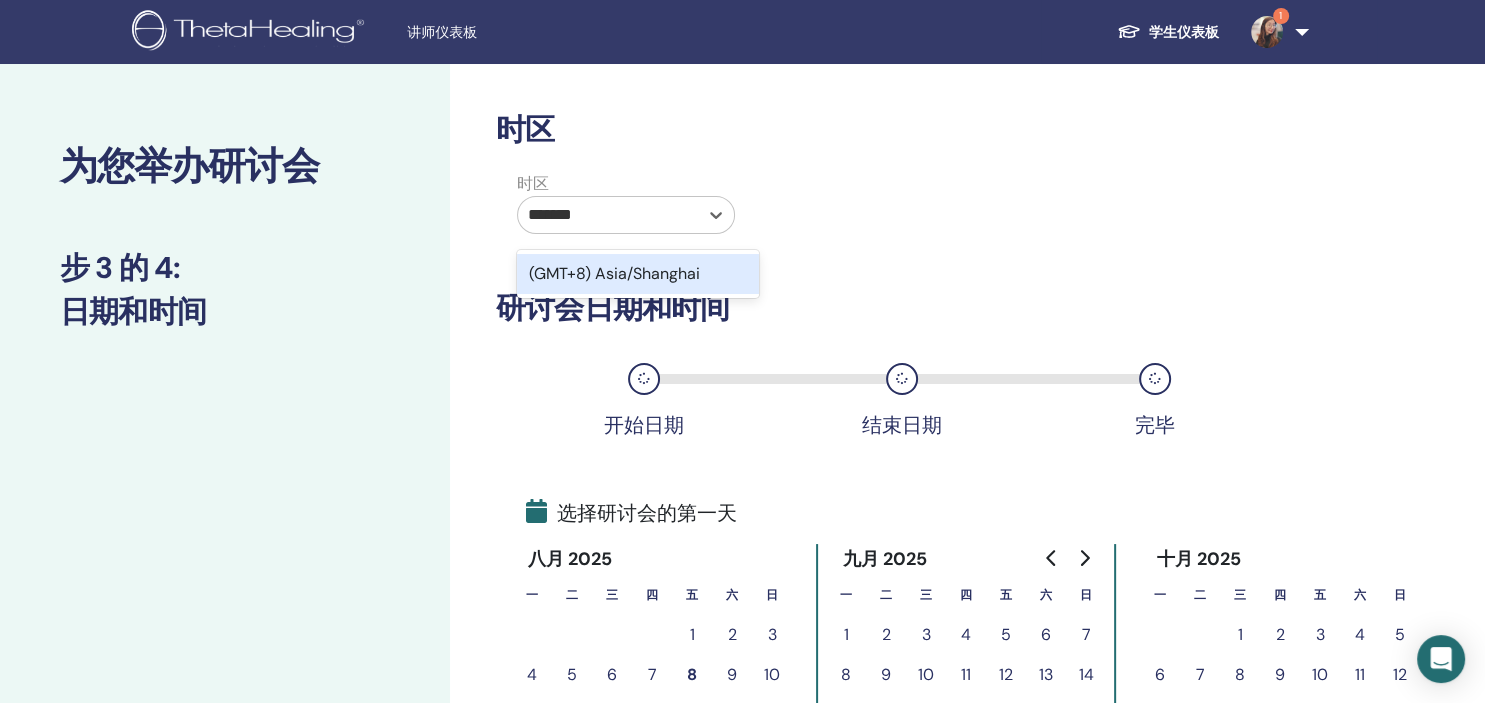 type on "********" 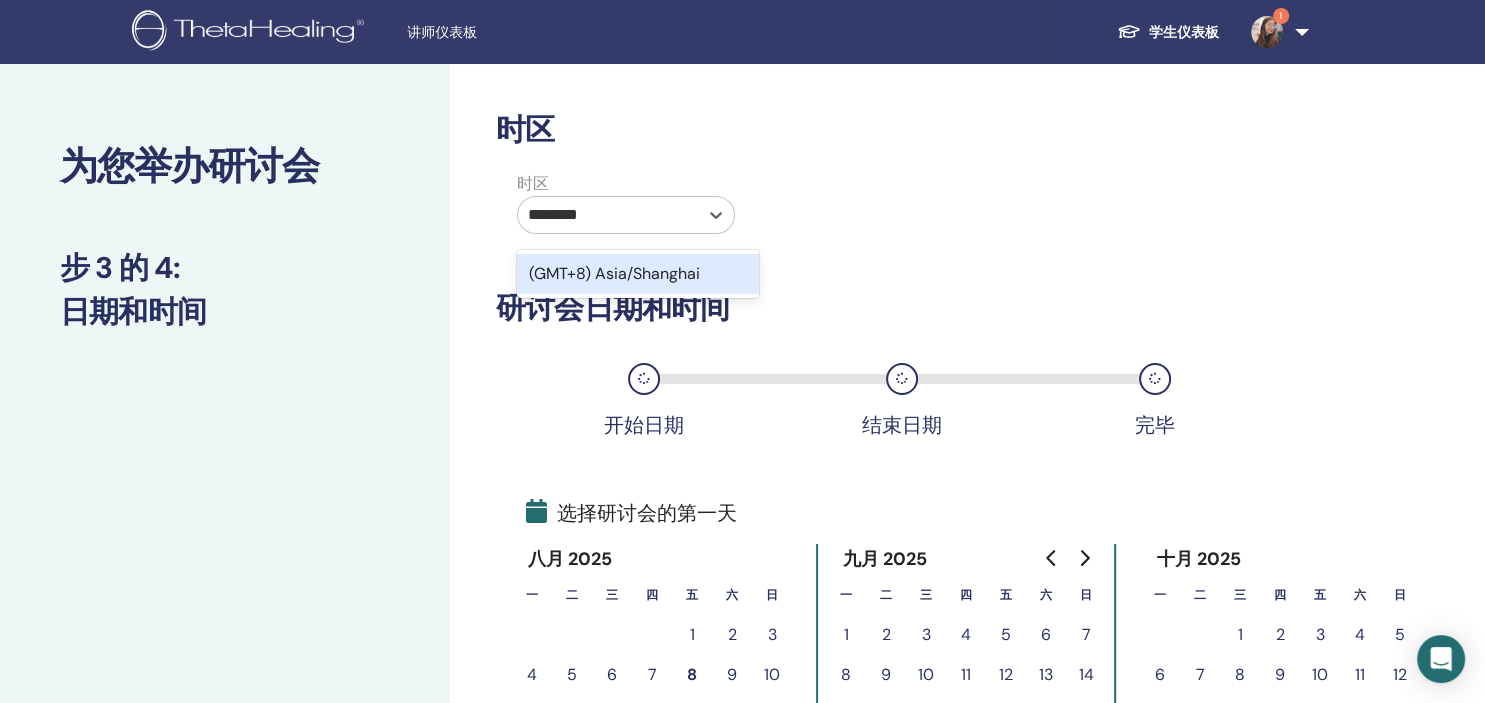 click on "(GMT+8) Asia/Shanghai" at bounding box center (638, 274) 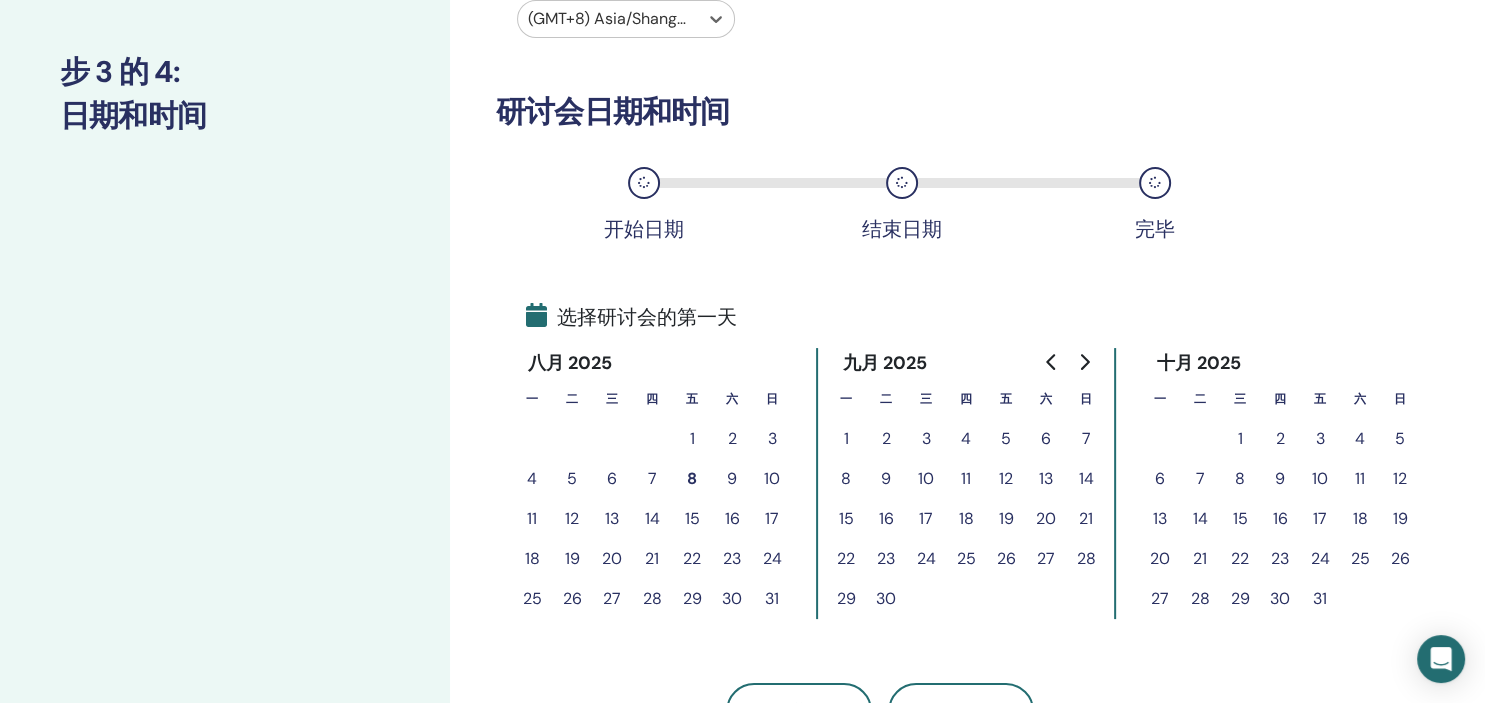 scroll, scrollTop: 249, scrollLeft: 0, axis: vertical 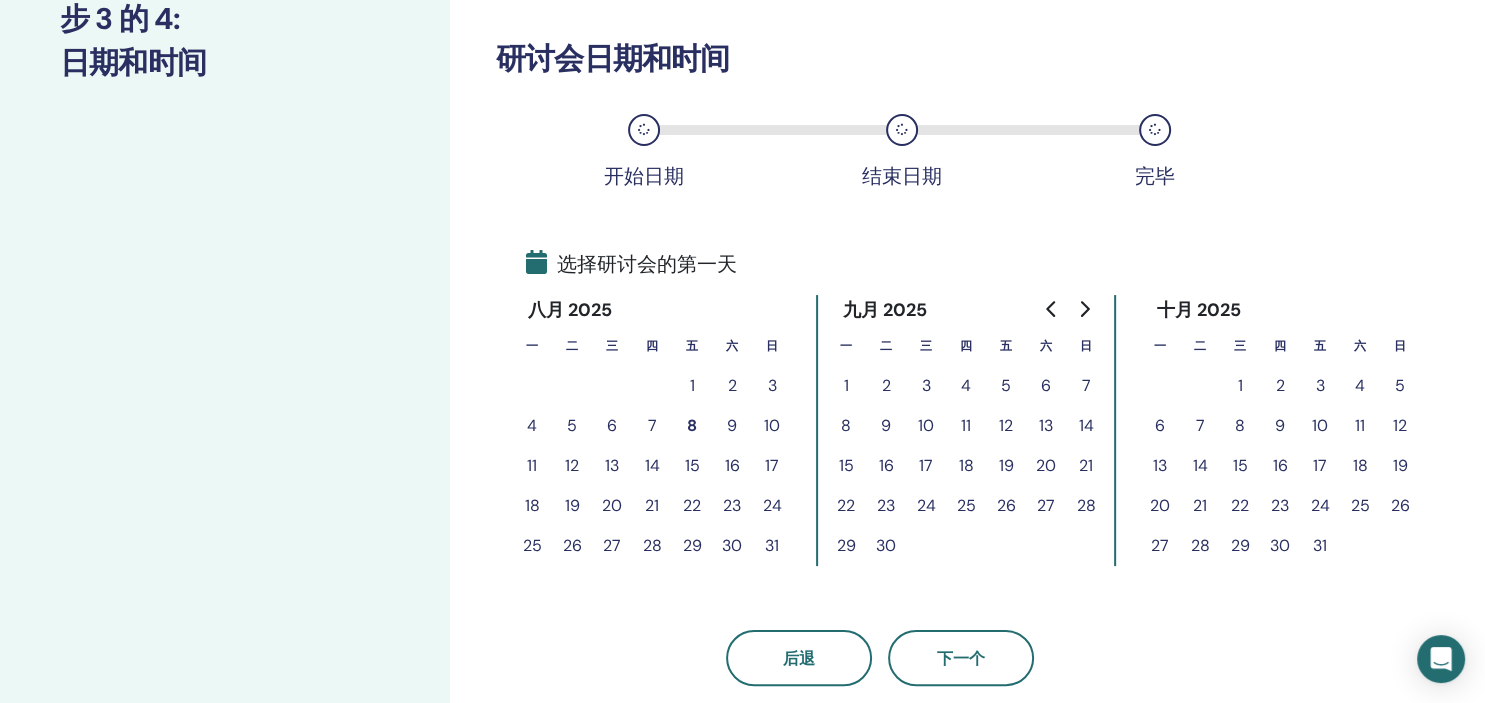click on "26" at bounding box center (572, 546) 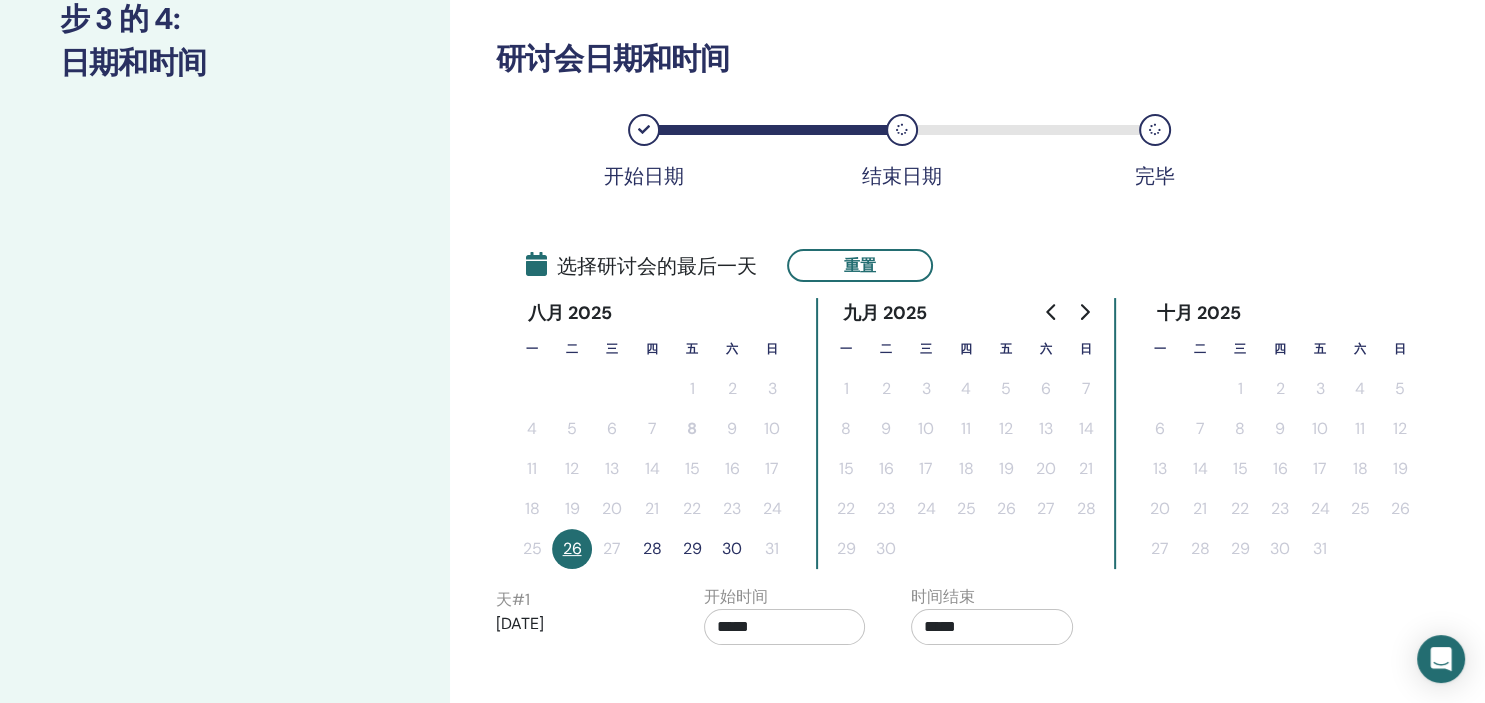 click on "28" at bounding box center [652, 549] 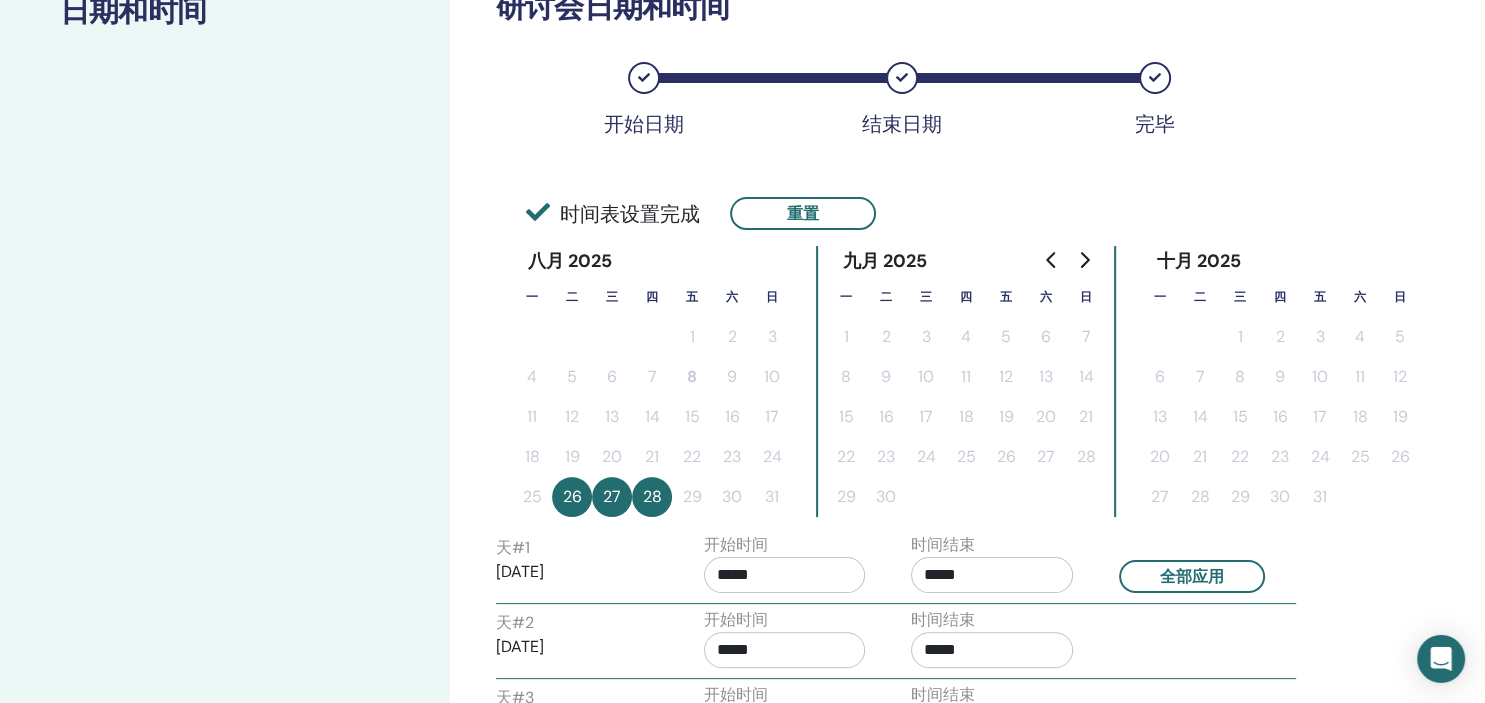 scroll, scrollTop: 499, scrollLeft: 0, axis: vertical 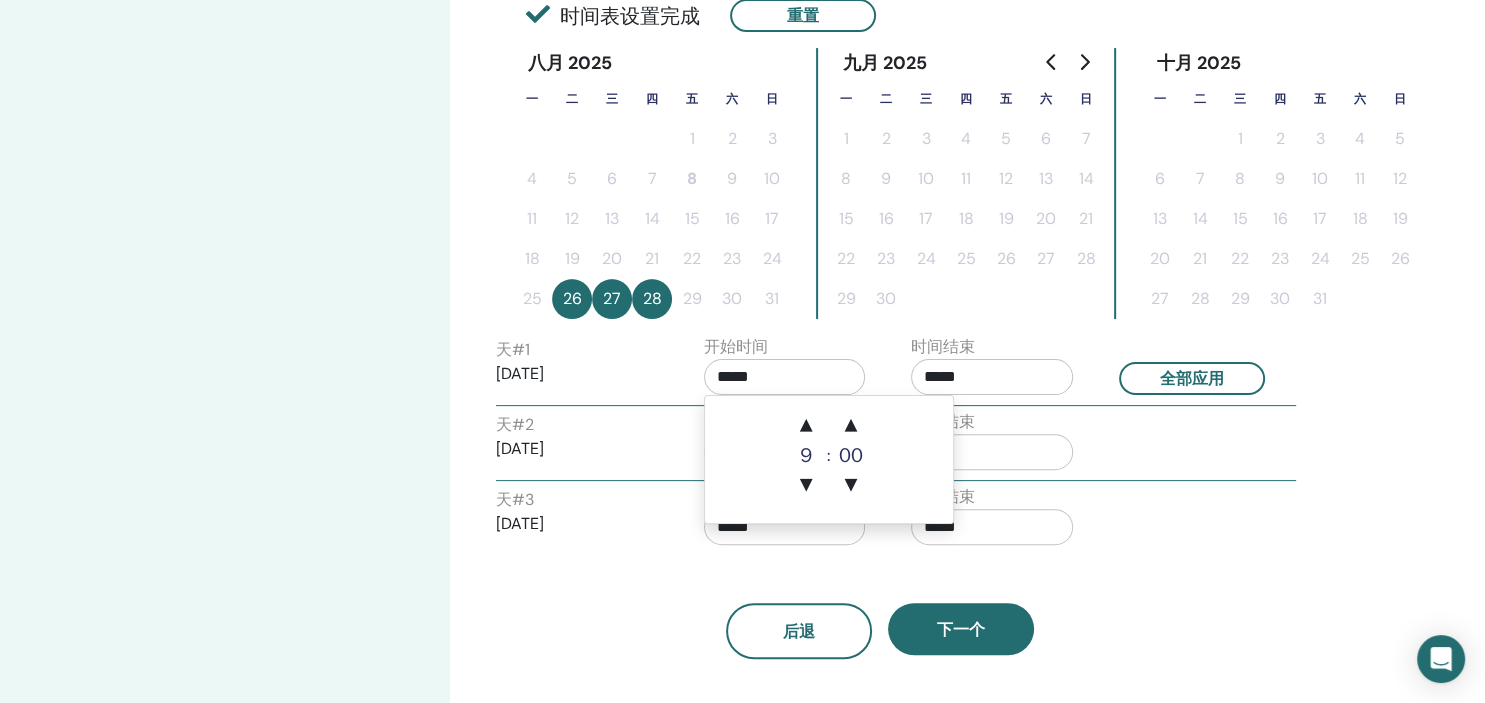 click on "*****" at bounding box center [785, 377] 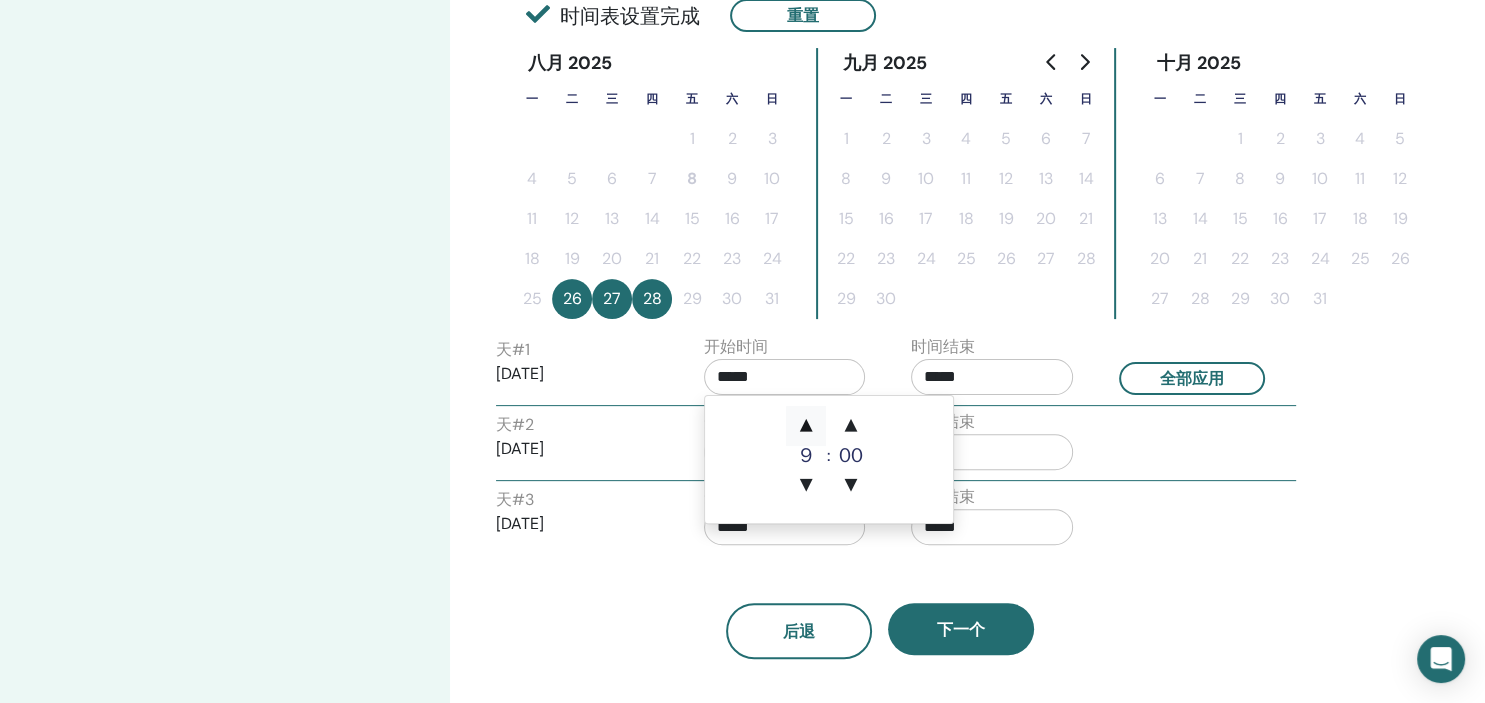 click on "▲" at bounding box center (806, 426) 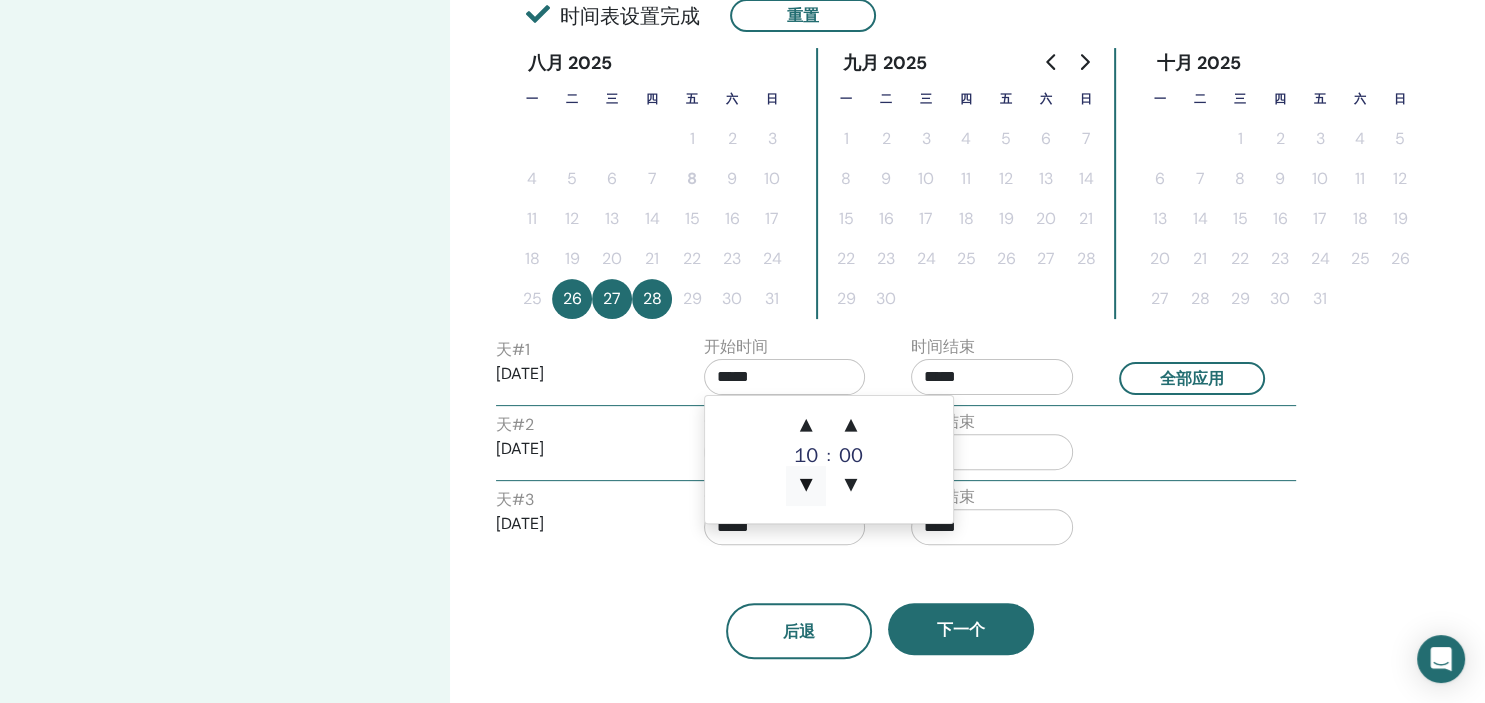click on "▼" at bounding box center (806, 486) 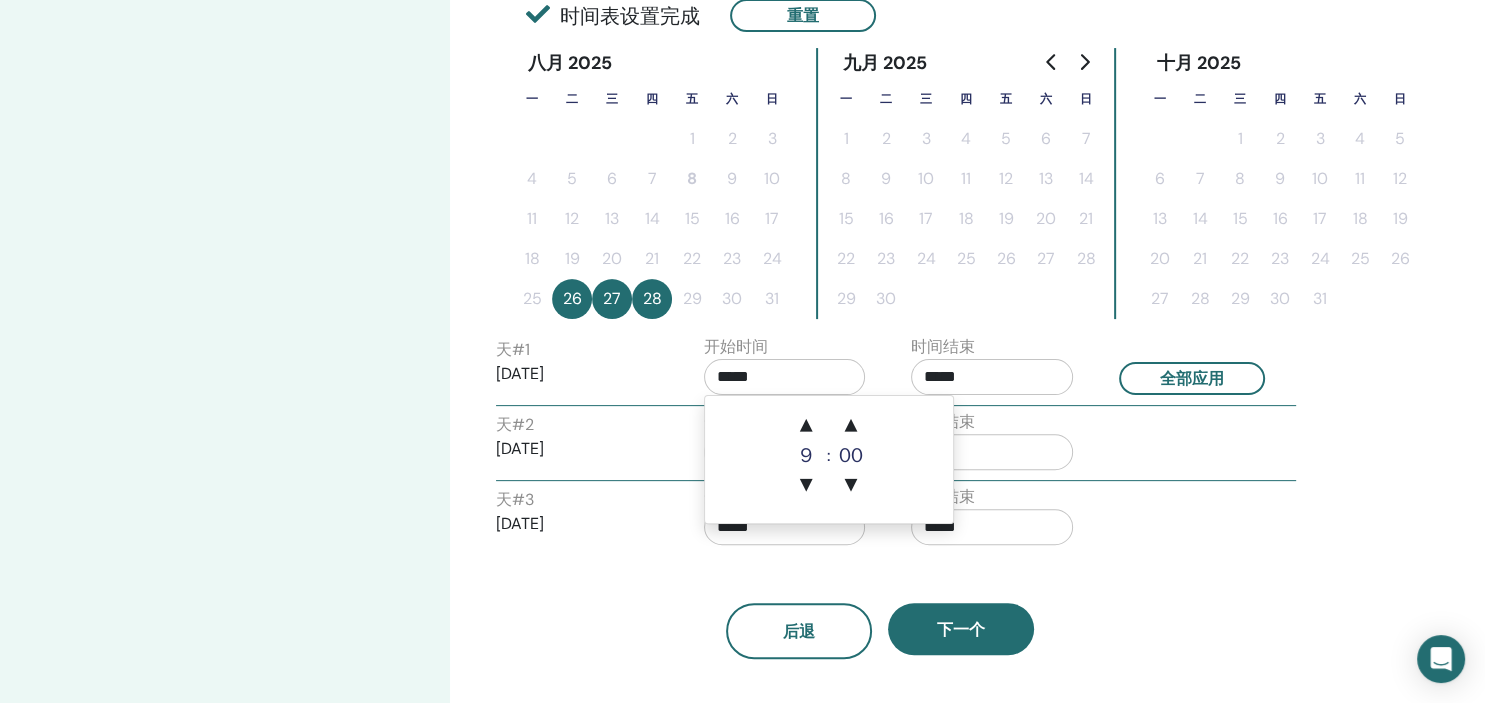 click on "▲ 9 ▼ : ▲ 00 ▼" at bounding box center (829, 459) 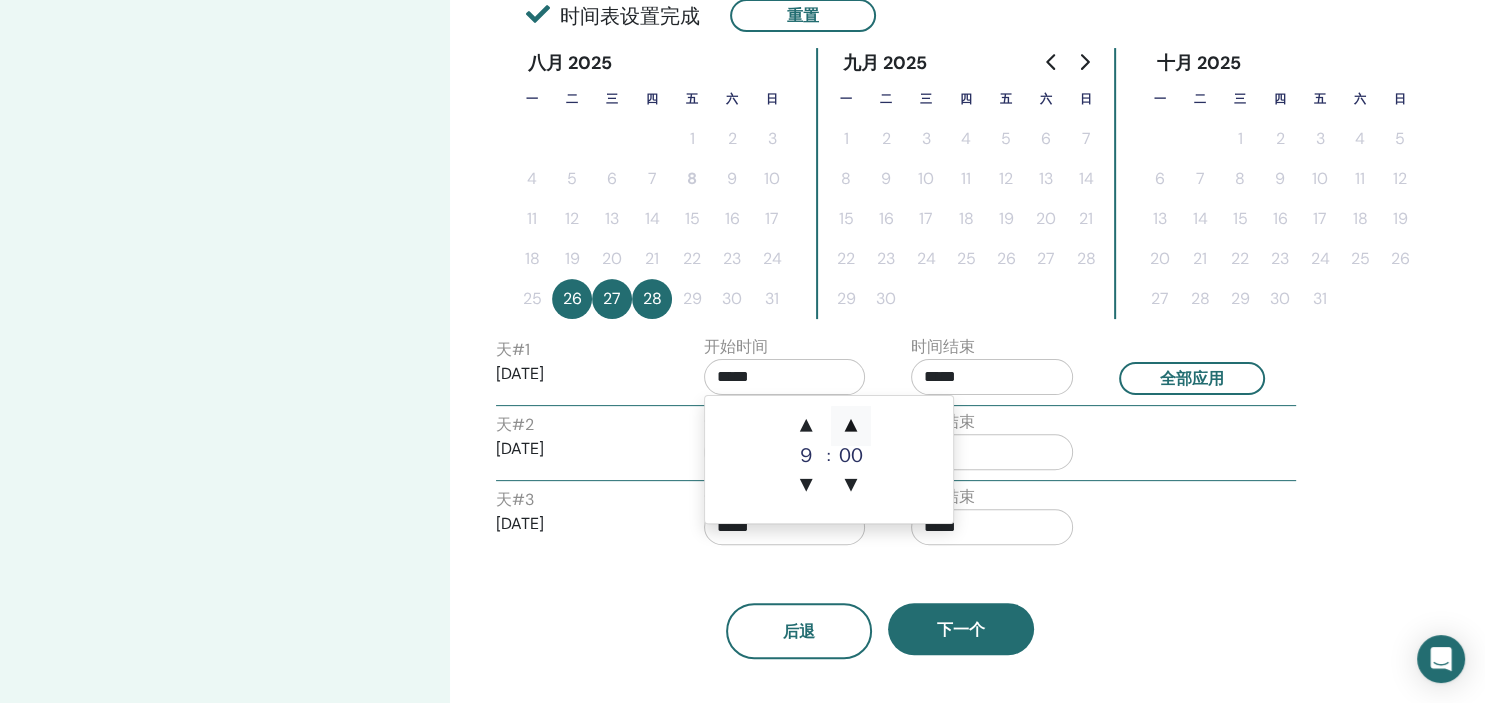click on "▲" at bounding box center [851, 426] 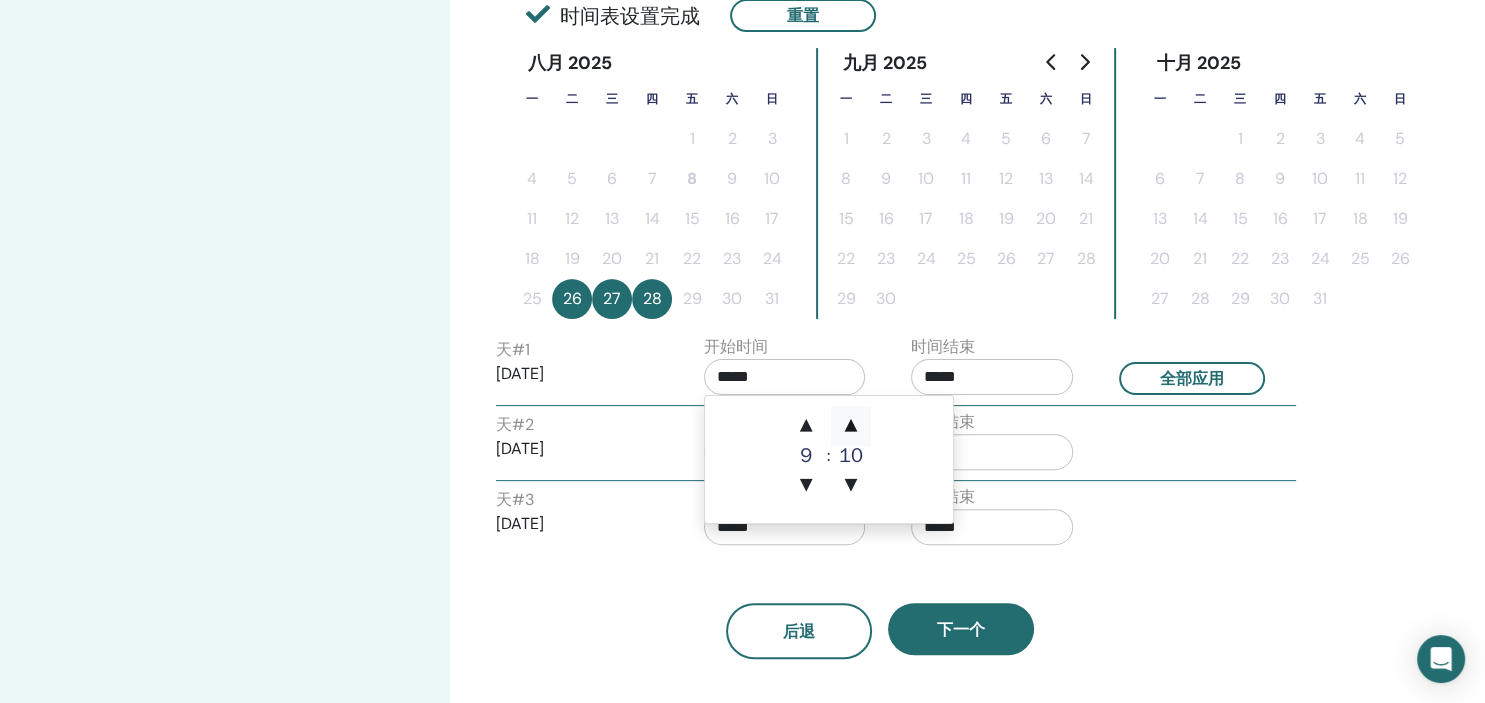 click on "▲" at bounding box center (851, 426) 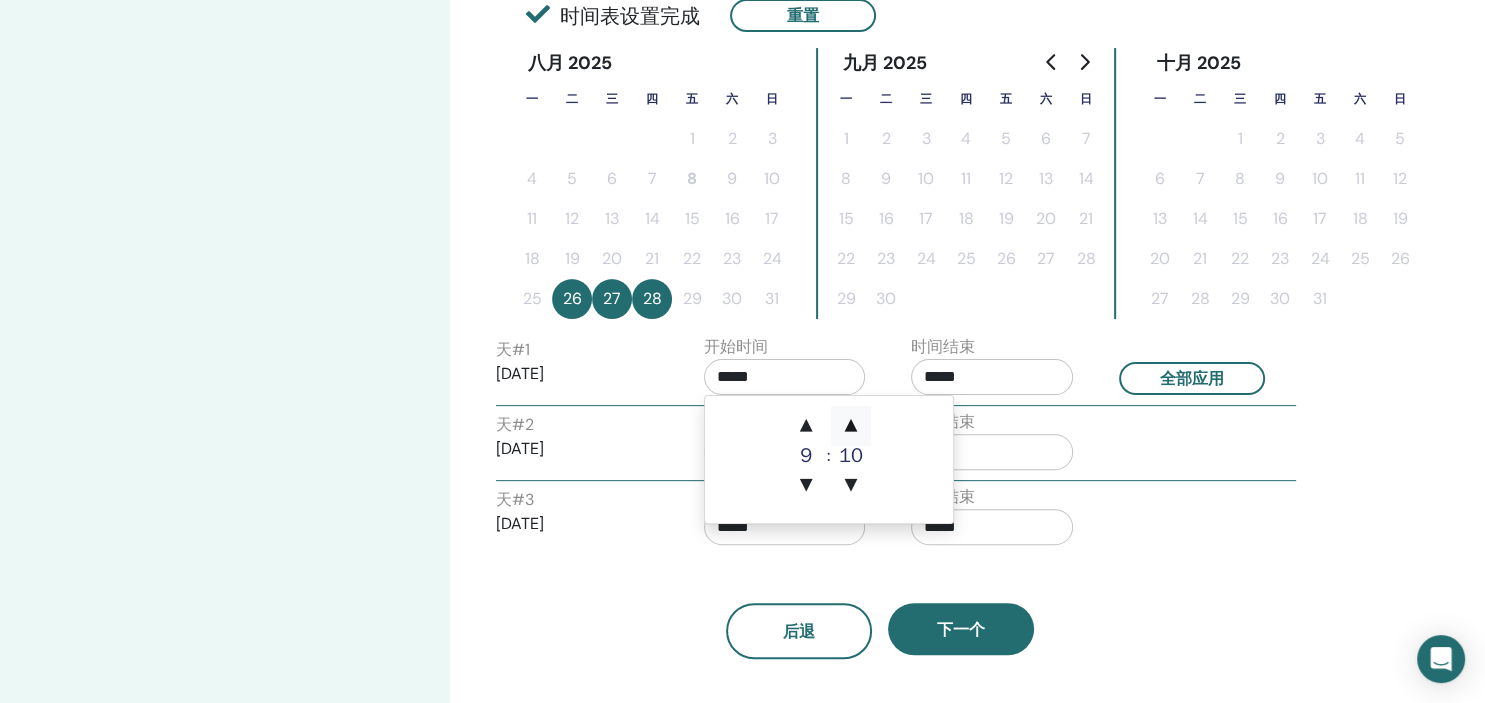 click on "▲" at bounding box center [851, 426] 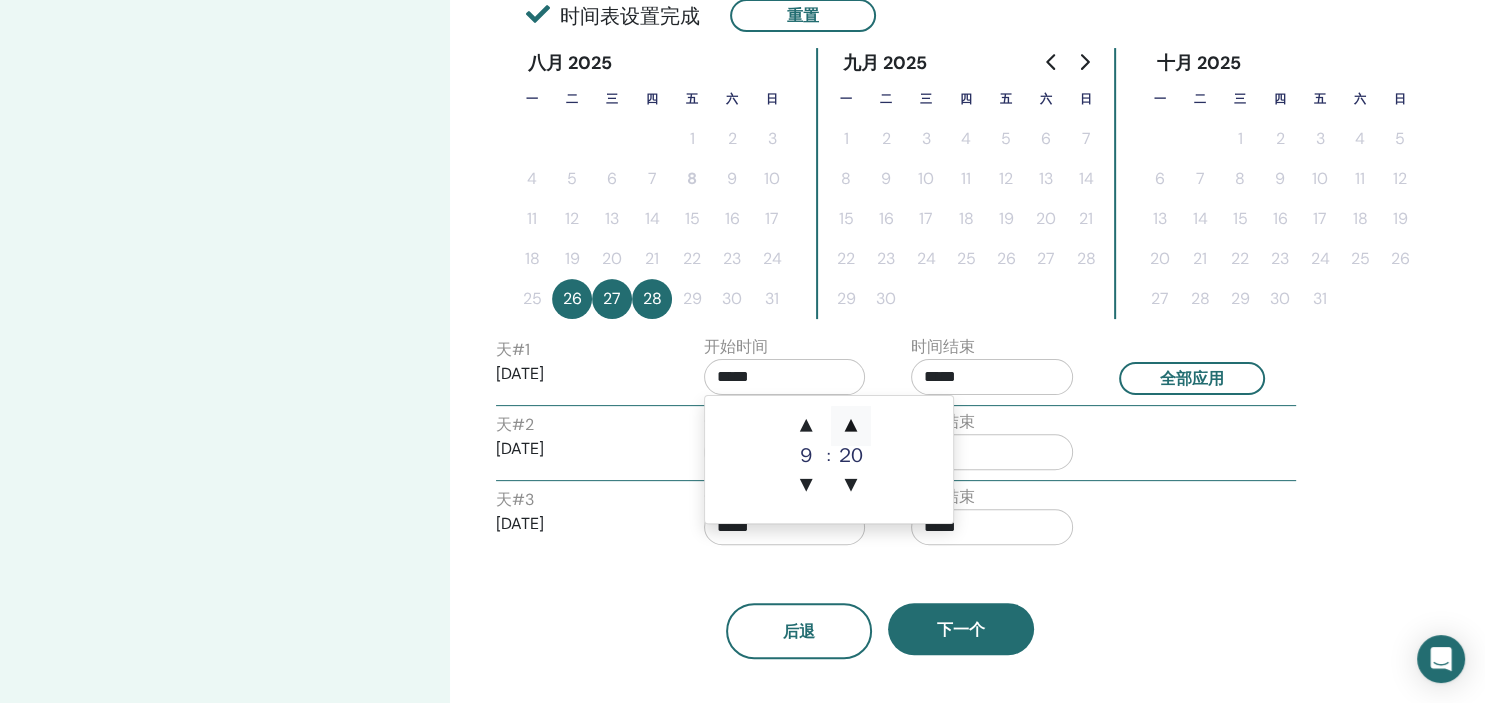 click on "▲" at bounding box center [851, 426] 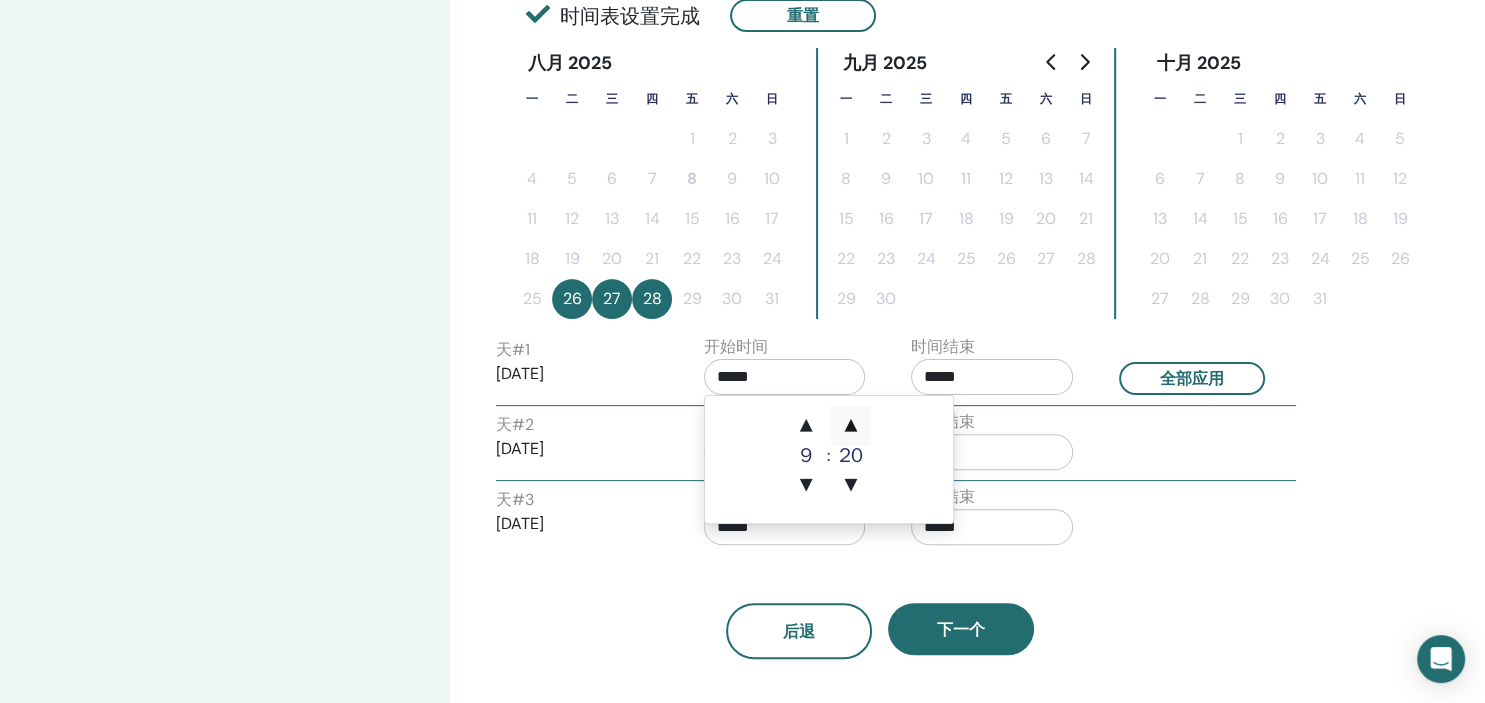 click on "▲" at bounding box center [851, 426] 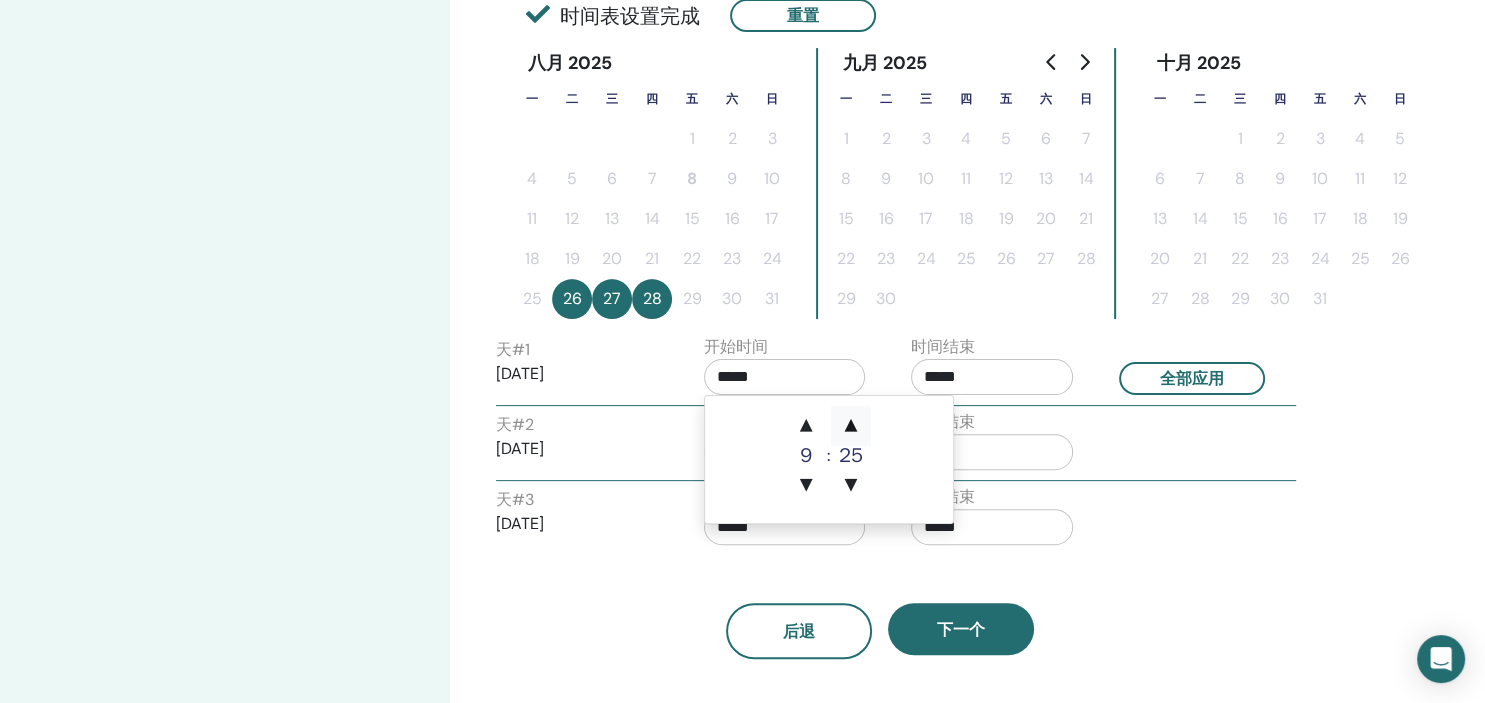 click on "▲" at bounding box center (851, 426) 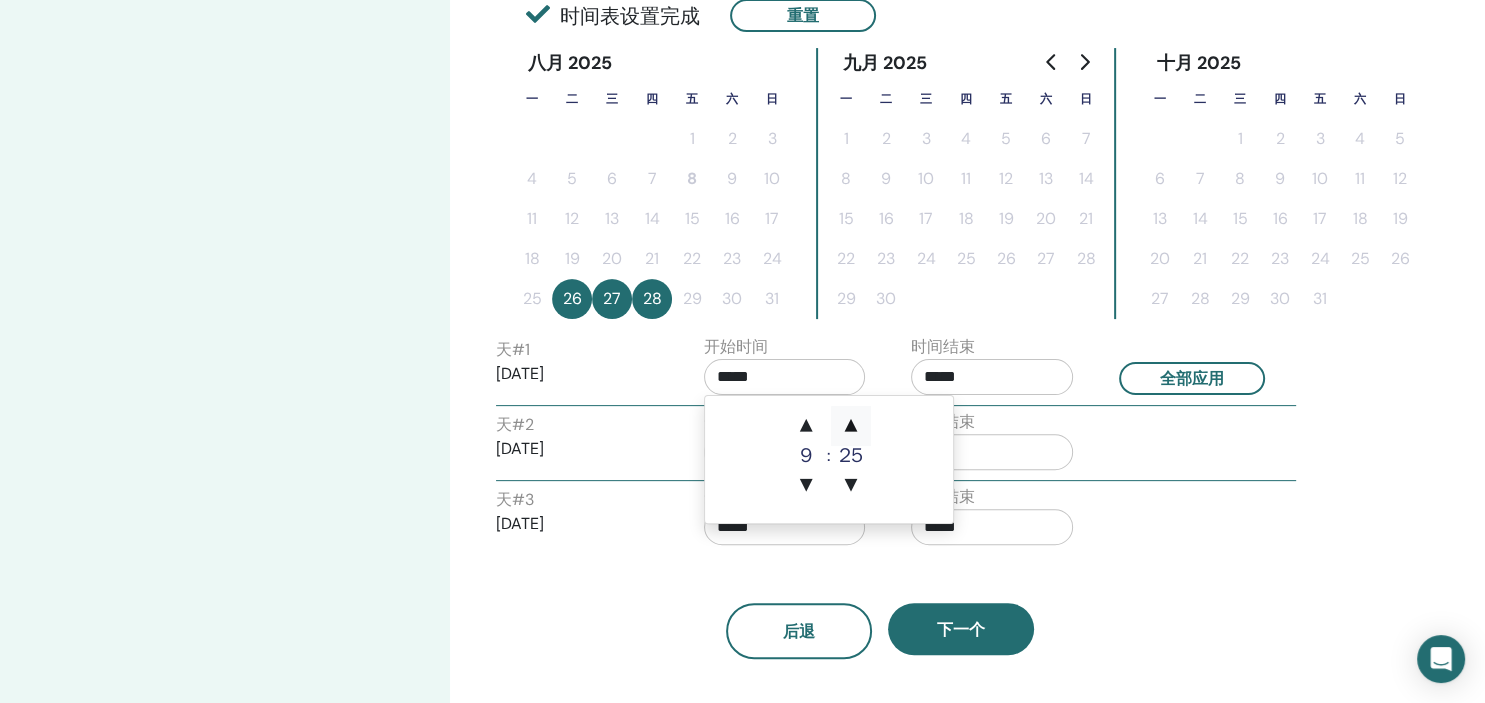type on "*****" 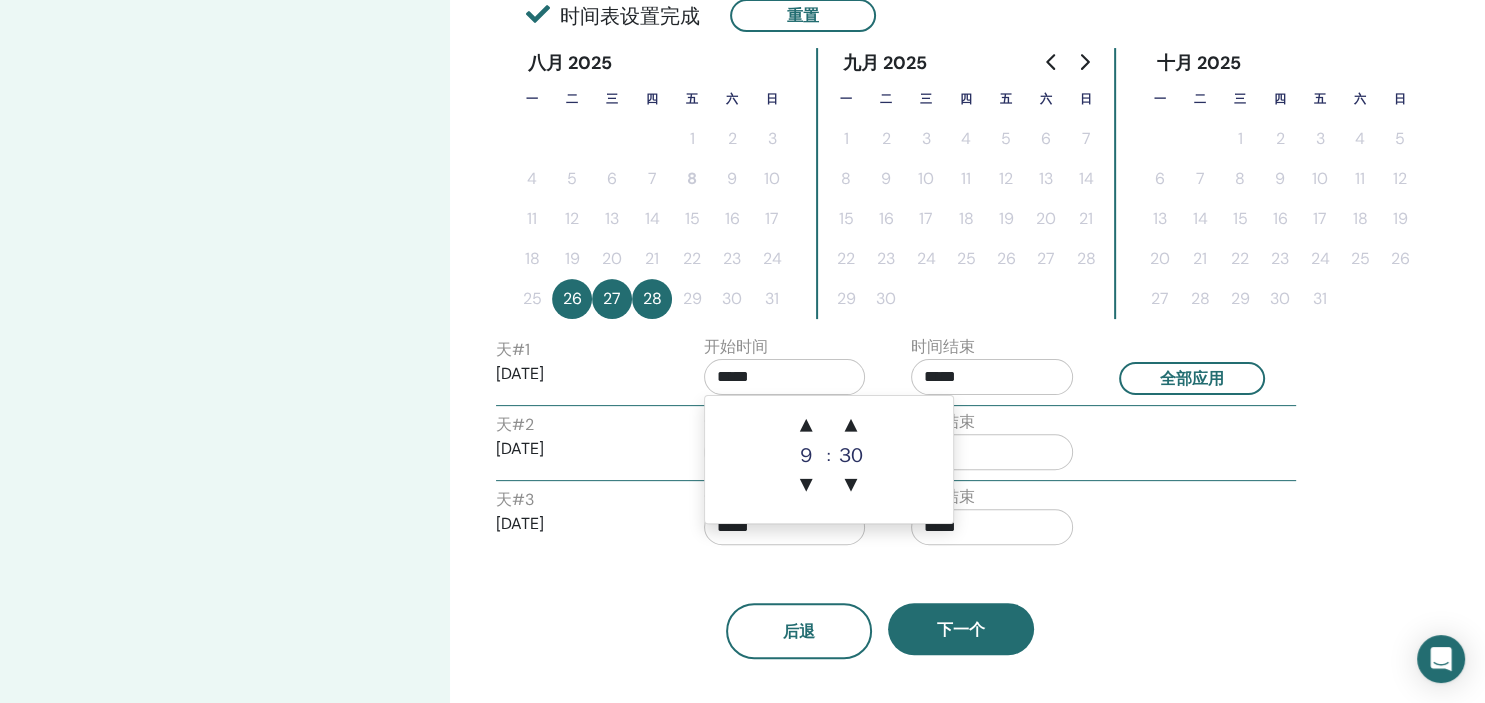 click on "天  # 2 2025/08/27 开始时间 ***** 时间结束 *****" at bounding box center (896, 445) 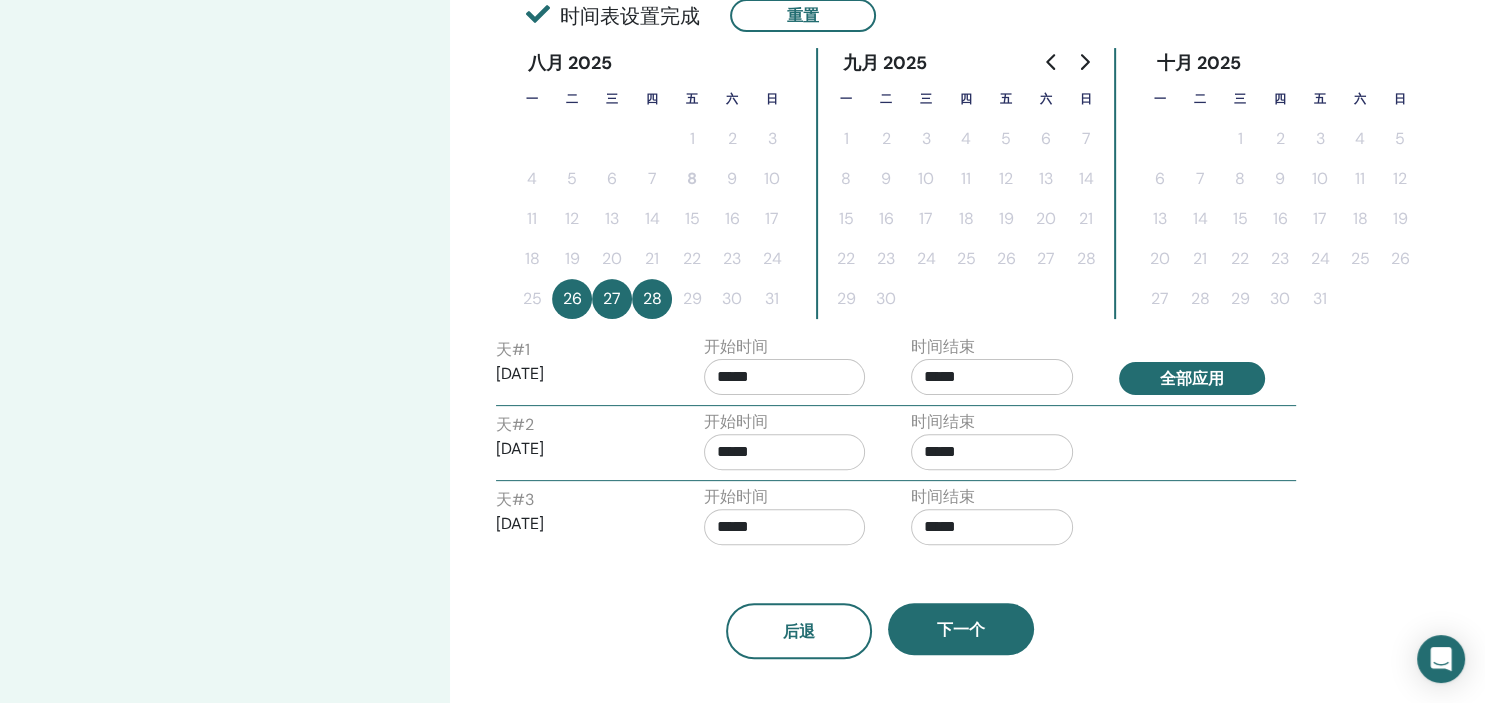 click on "全部应用" at bounding box center [1192, 378] 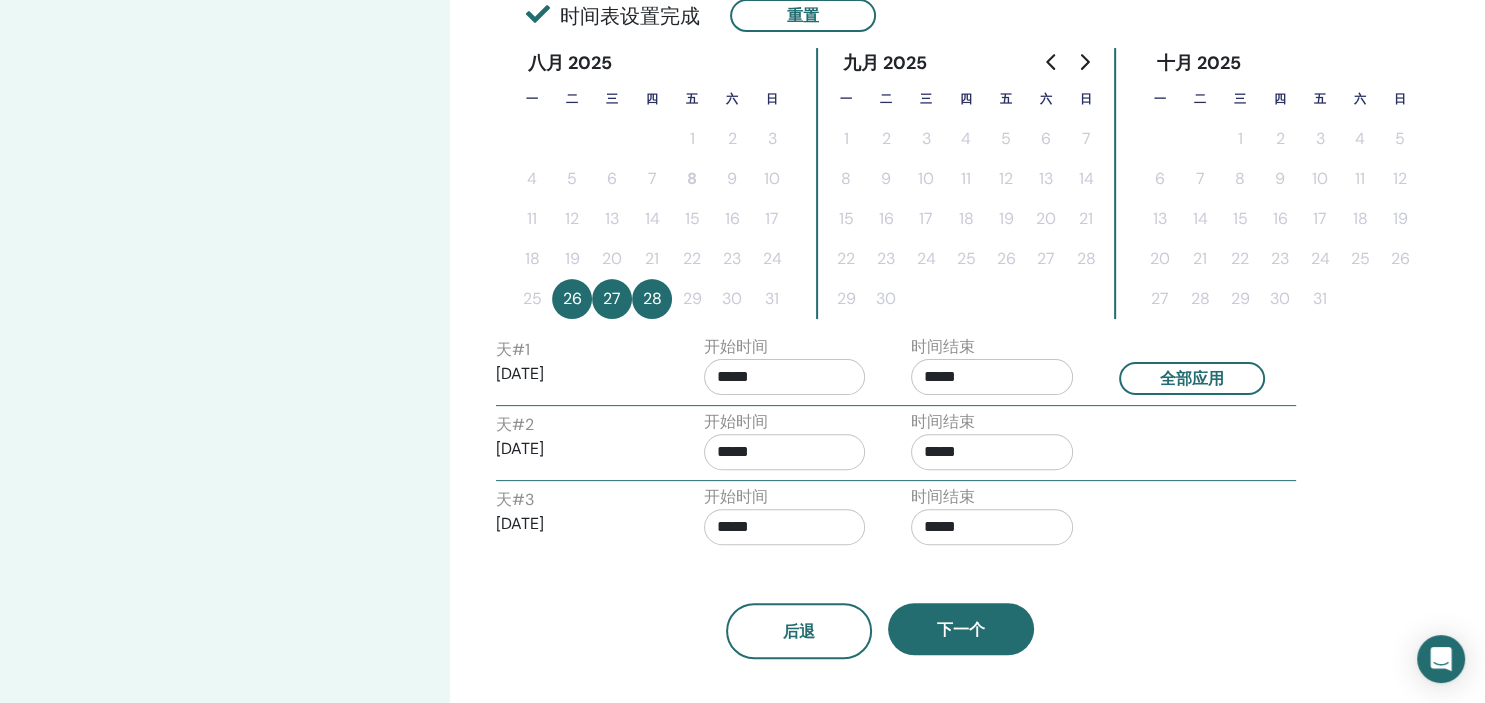 click on "*****" at bounding box center (992, 377) 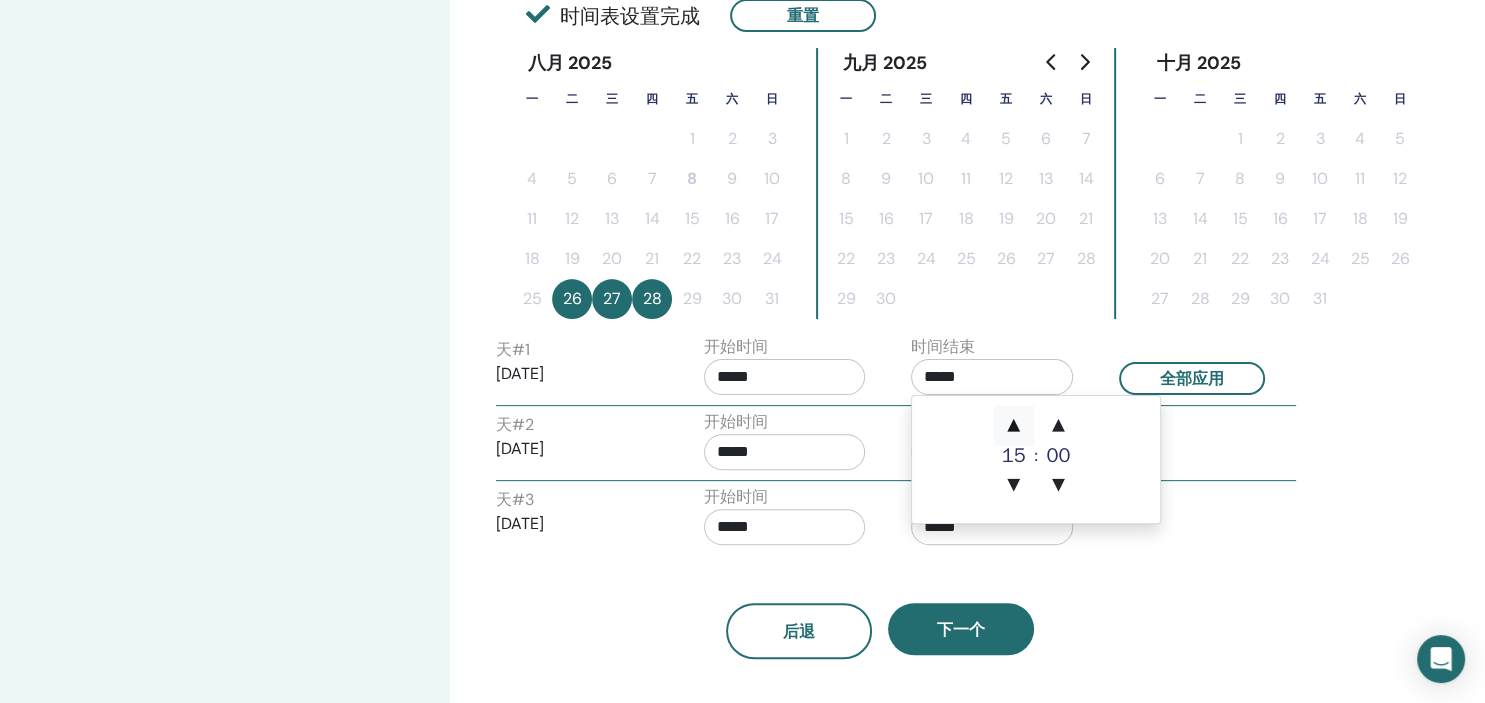 click on "▲" at bounding box center (1014, 426) 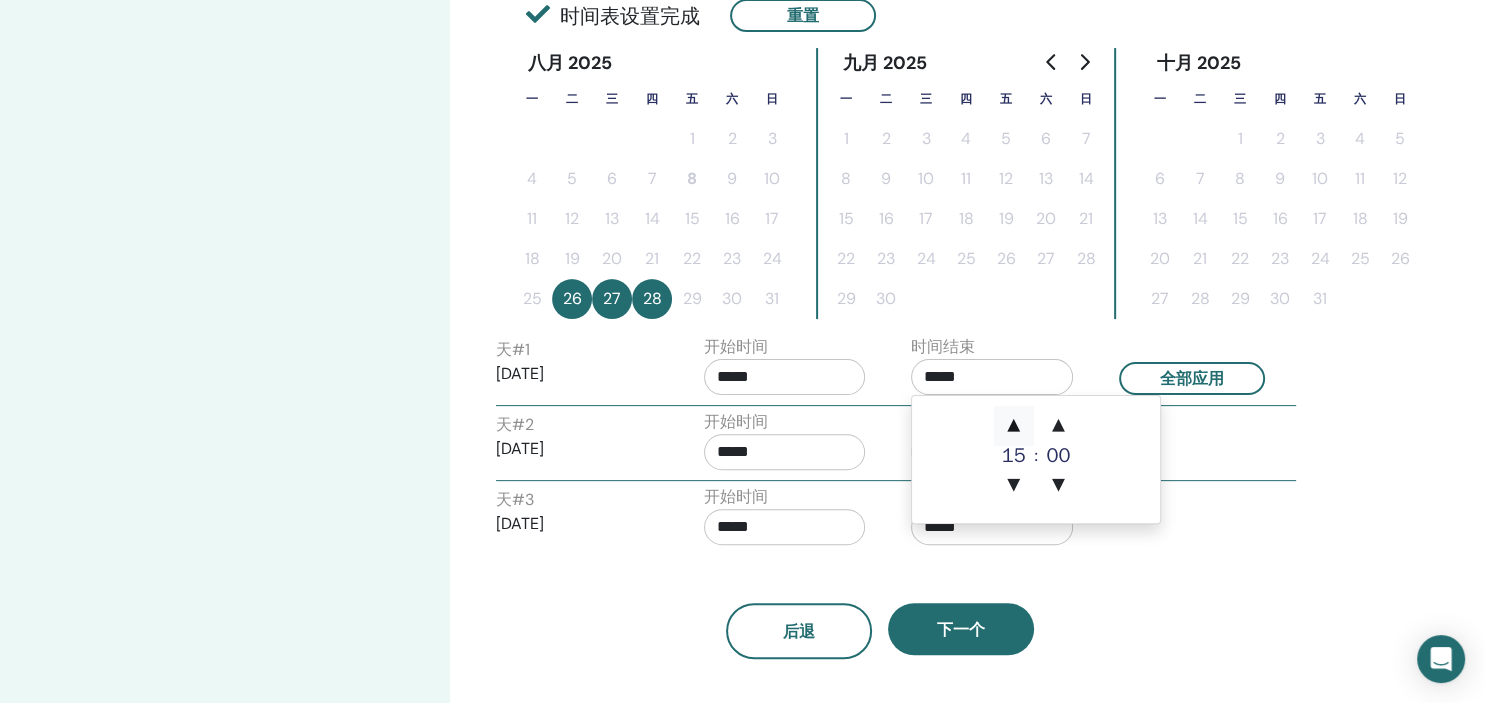 type on "*****" 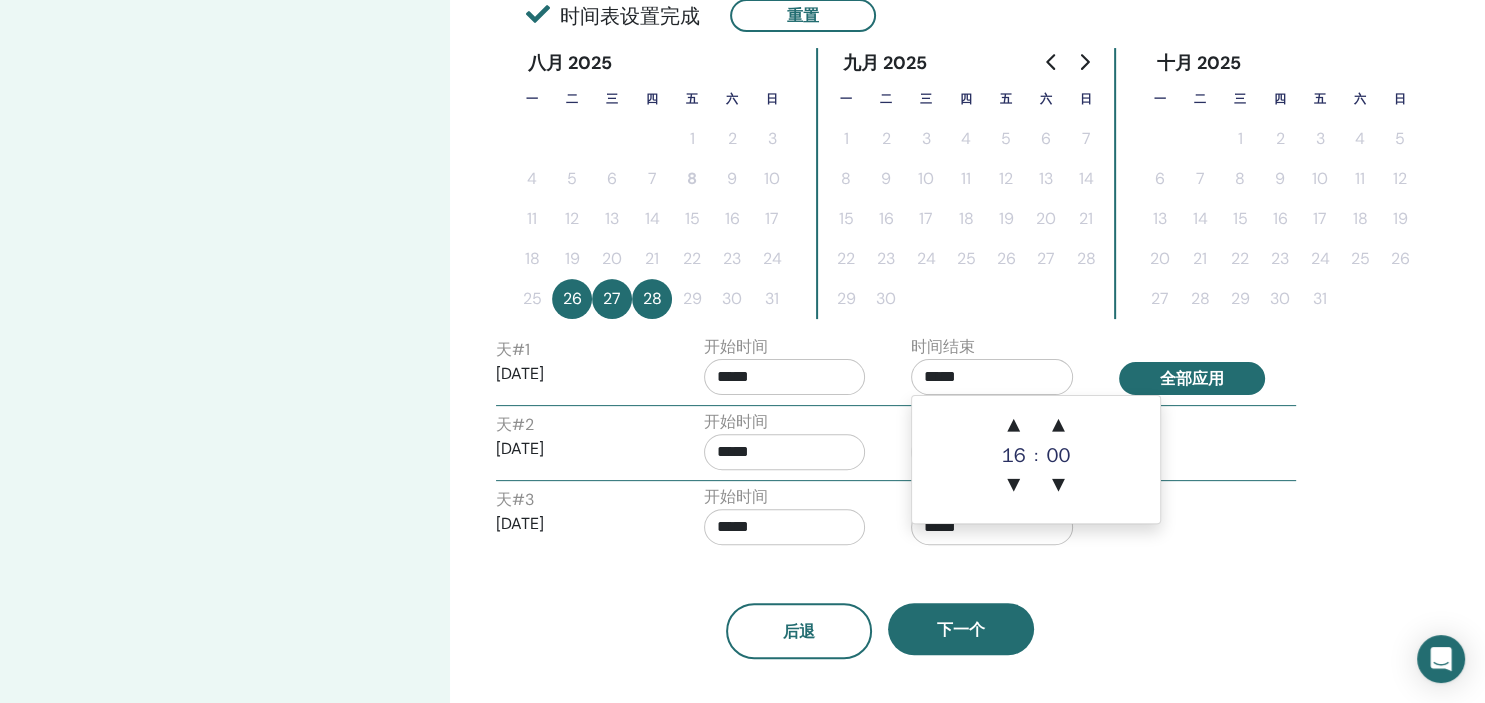 click on "全部应用" at bounding box center (1192, 378) 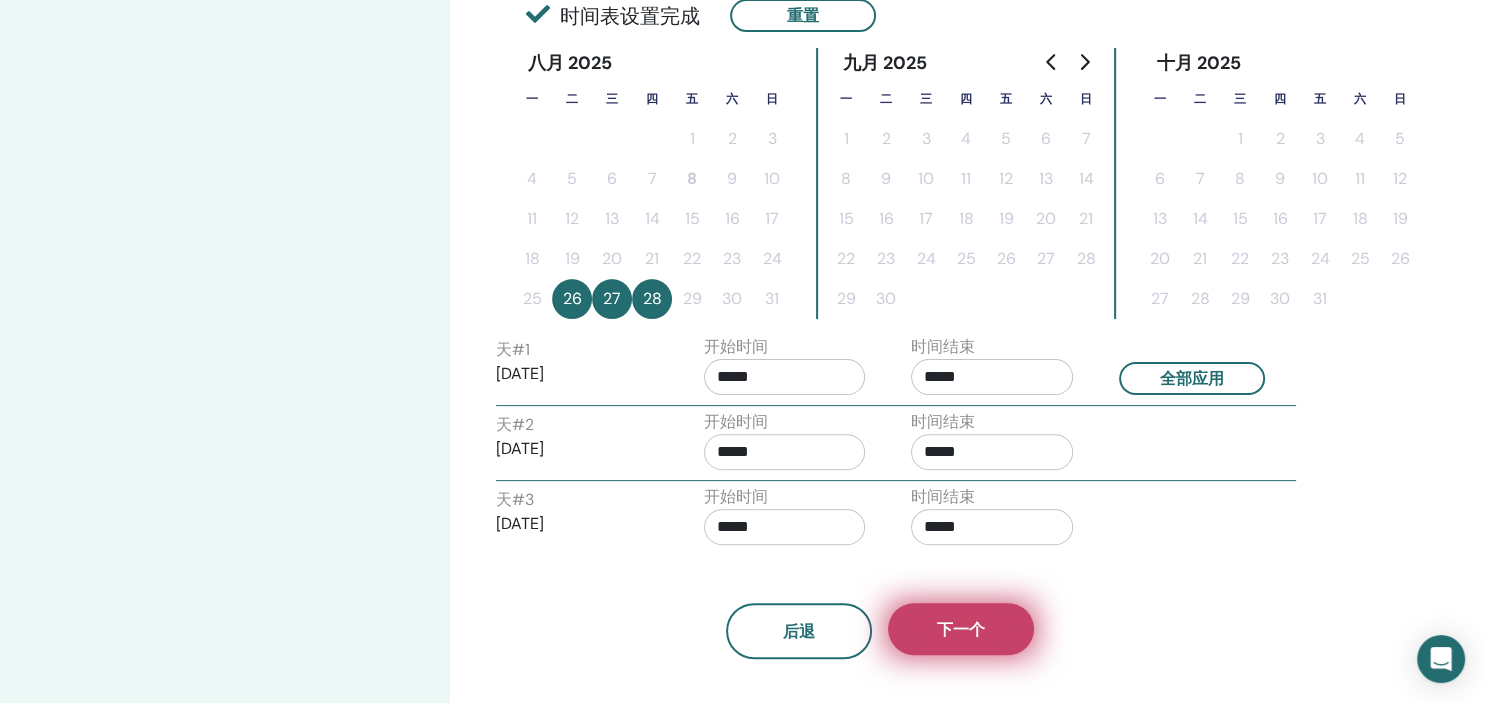 click on "下一个" at bounding box center (961, 629) 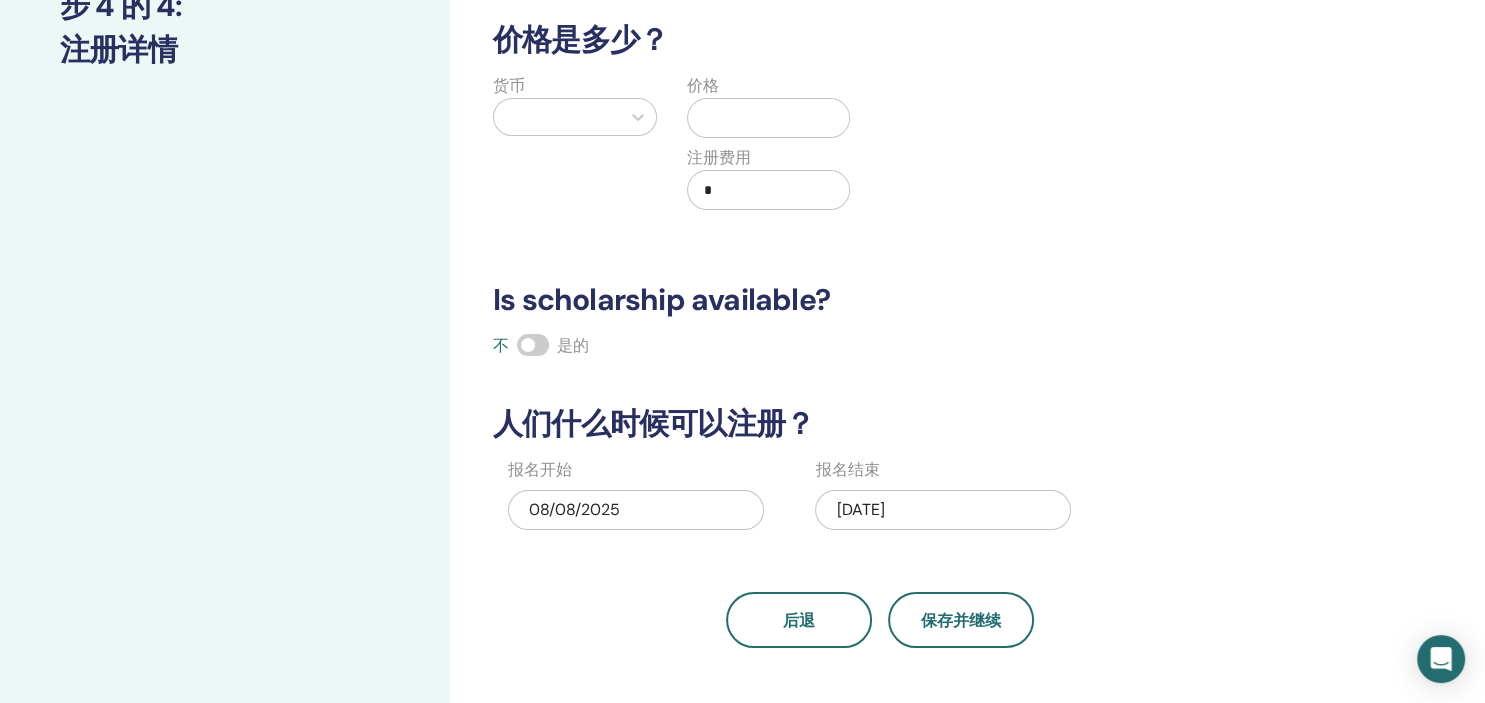 scroll, scrollTop: 228, scrollLeft: 0, axis: vertical 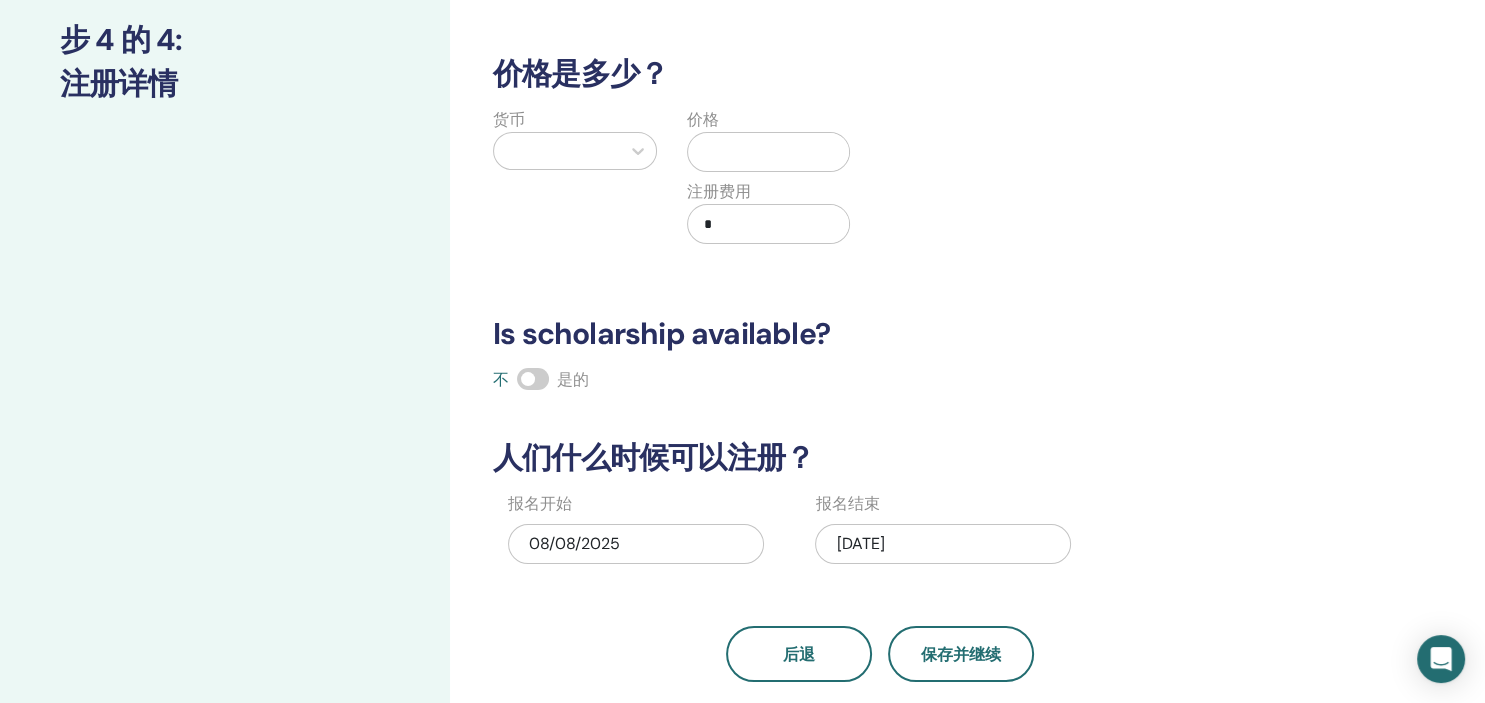 click at bounding box center [557, 151] 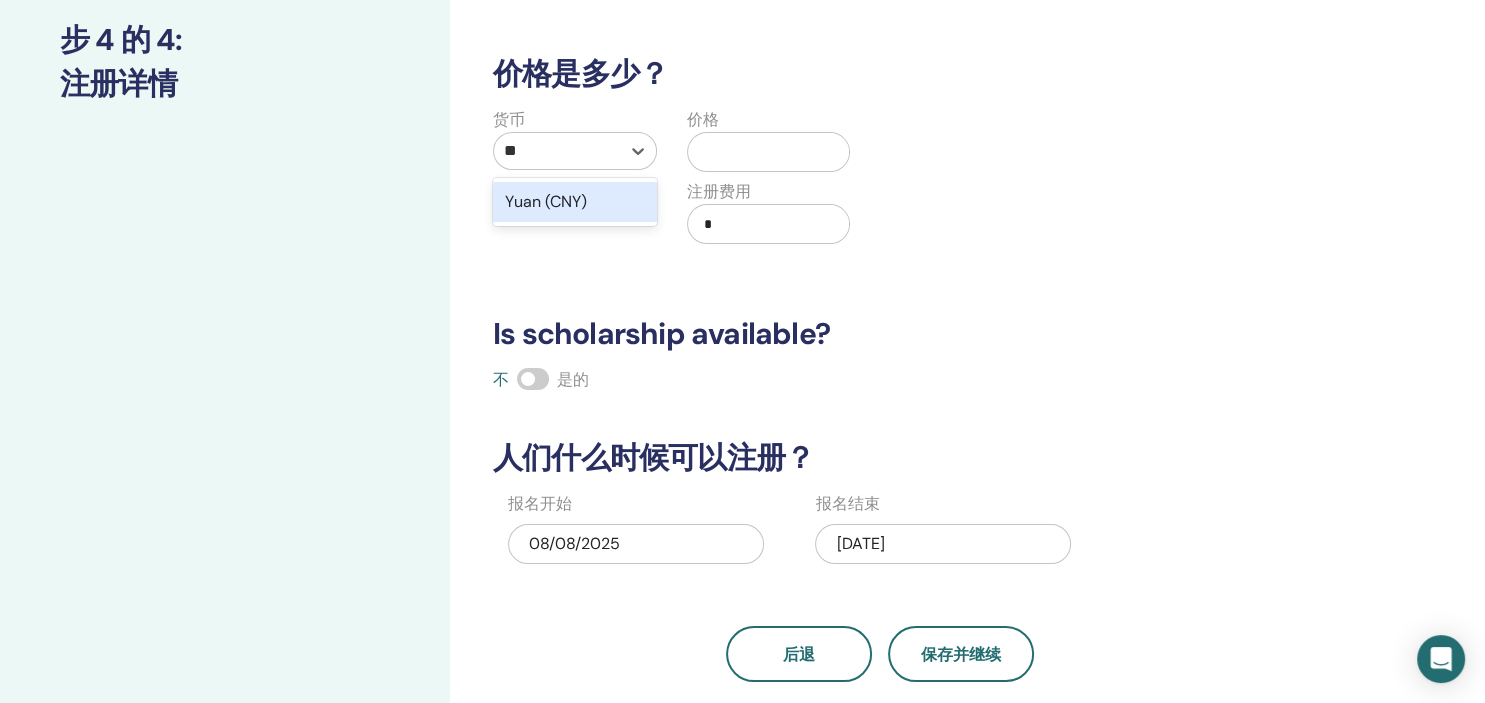 type on "***" 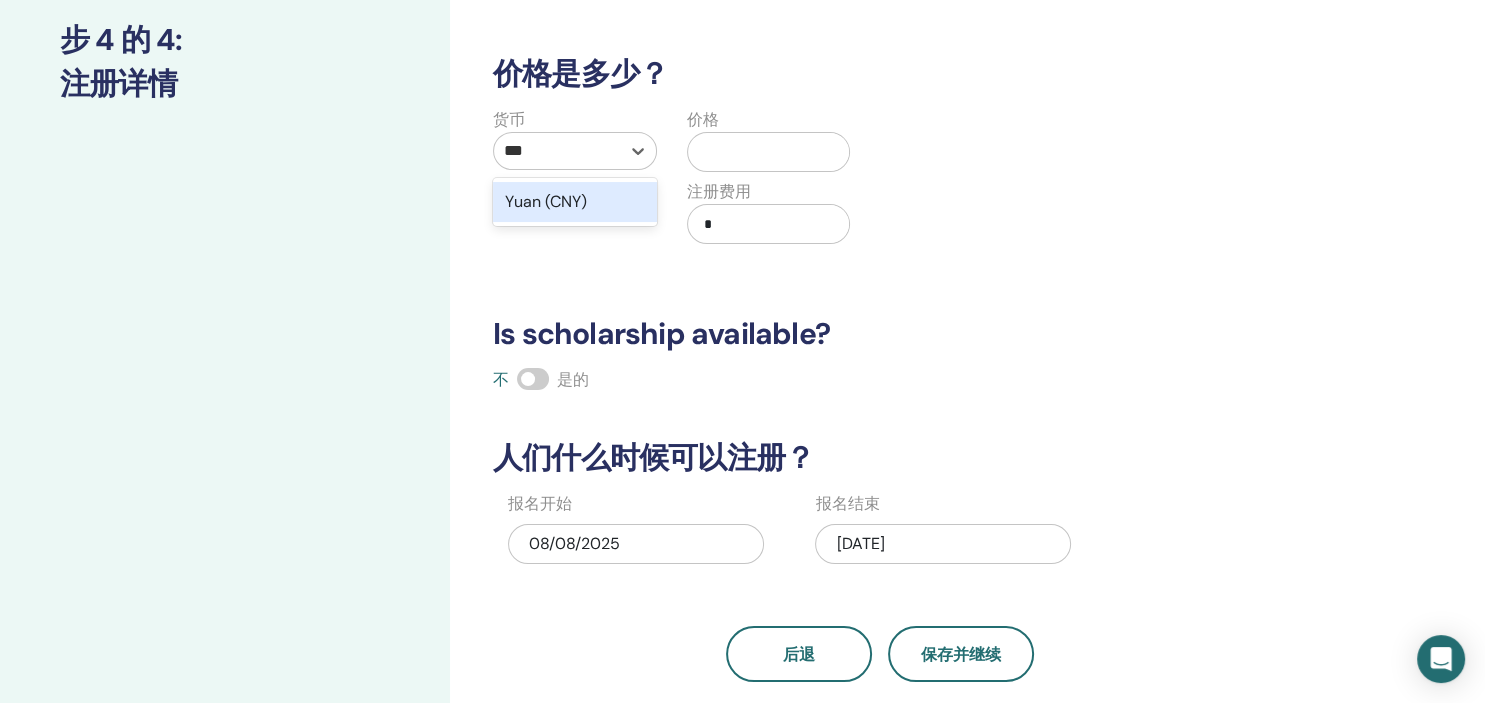 click on "Yuan (CNY)" at bounding box center [575, 202] 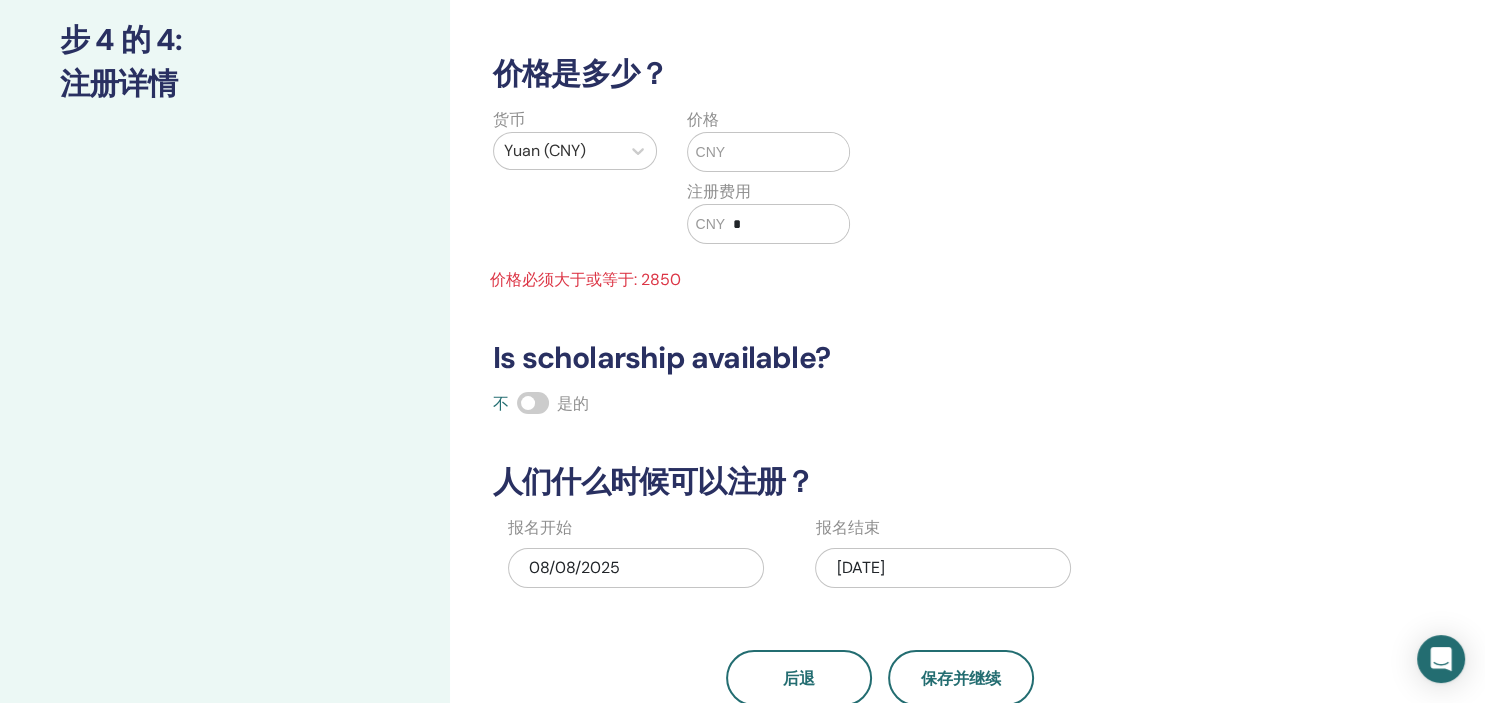 click at bounding box center (787, 152) 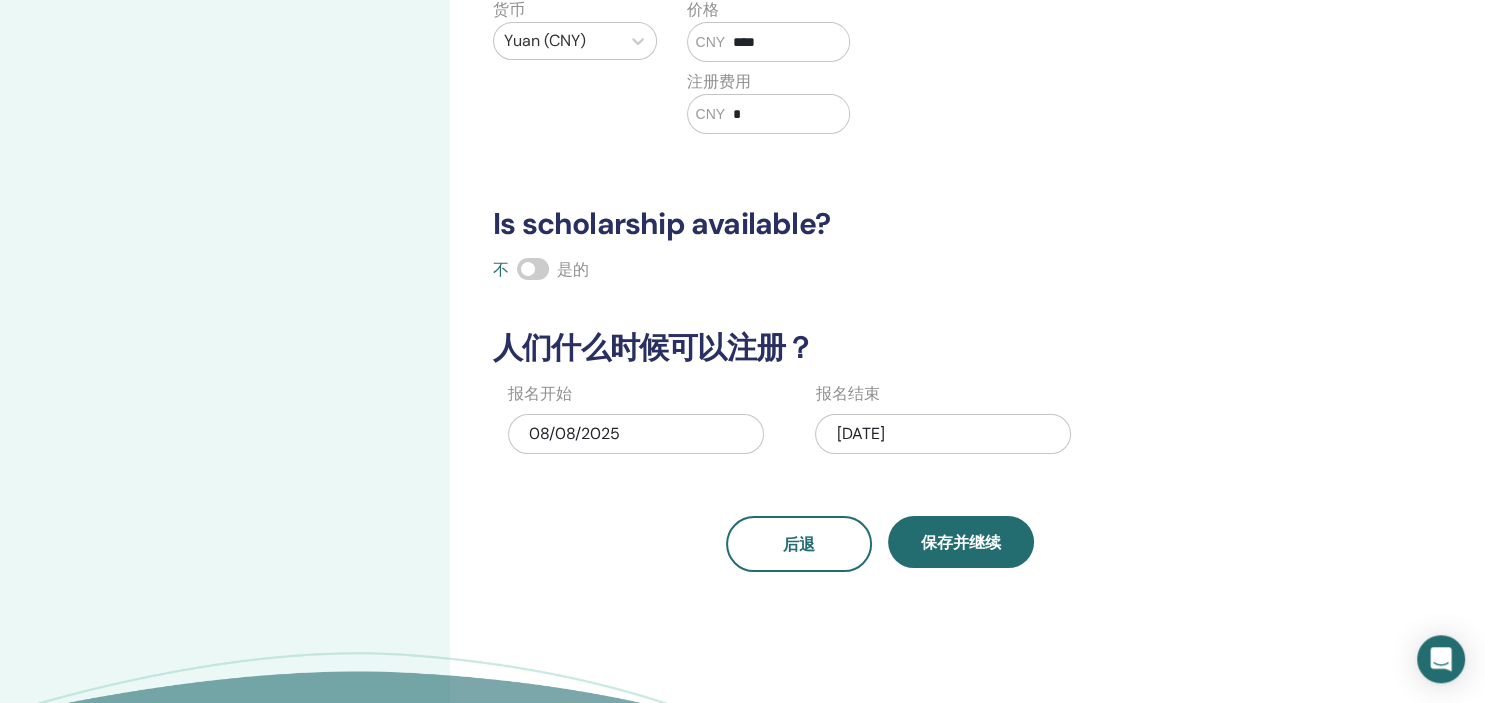 scroll, scrollTop: 353, scrollLeft: 0, axis: vertical 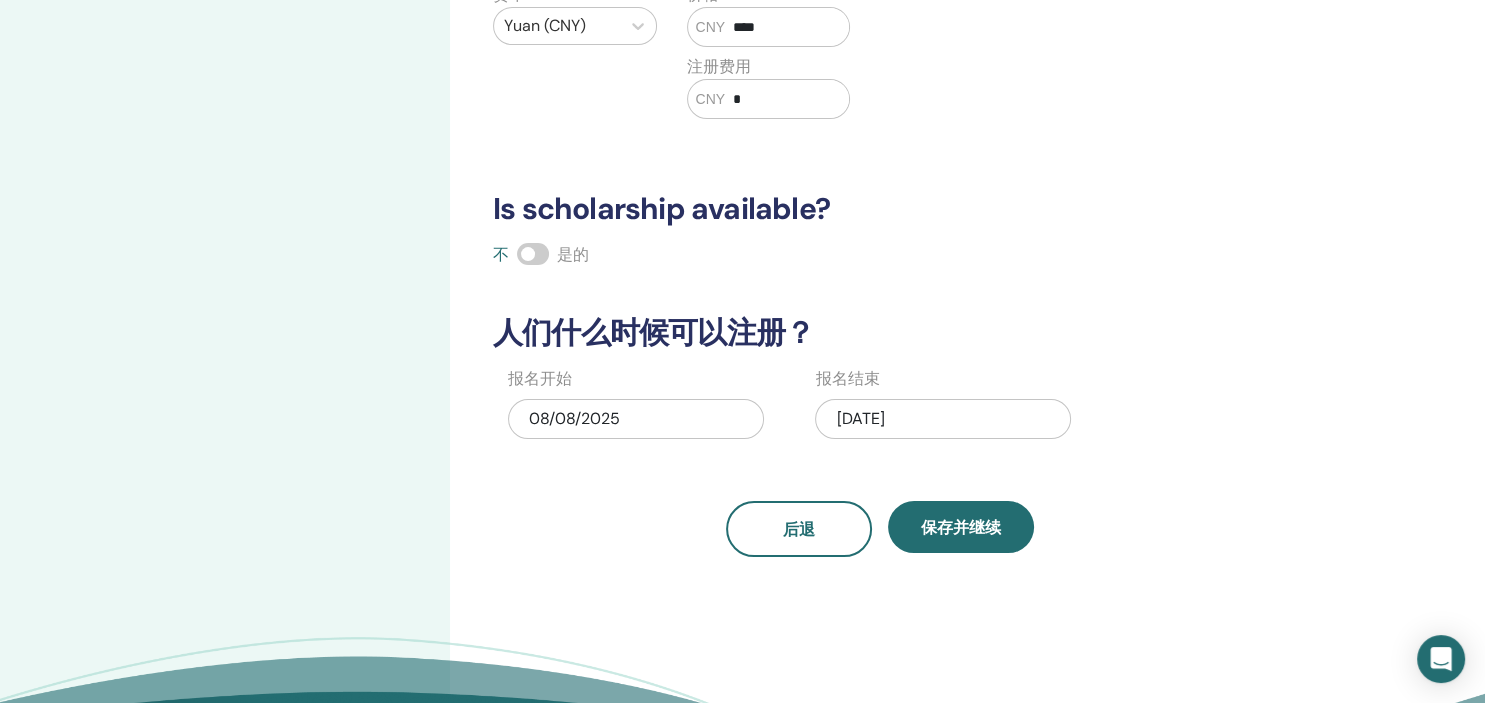 type on "****" 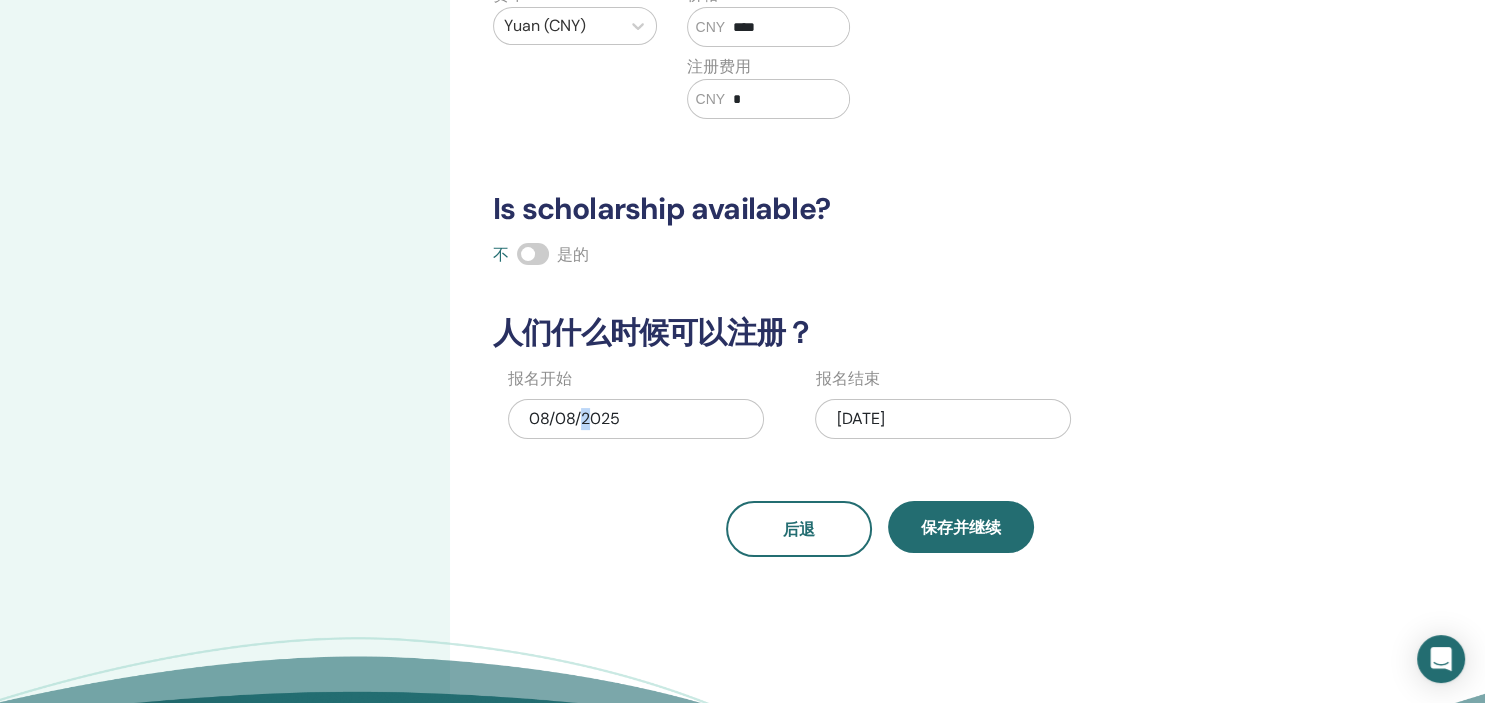 click on "08/08/2025" at bounding box center (636, 419) 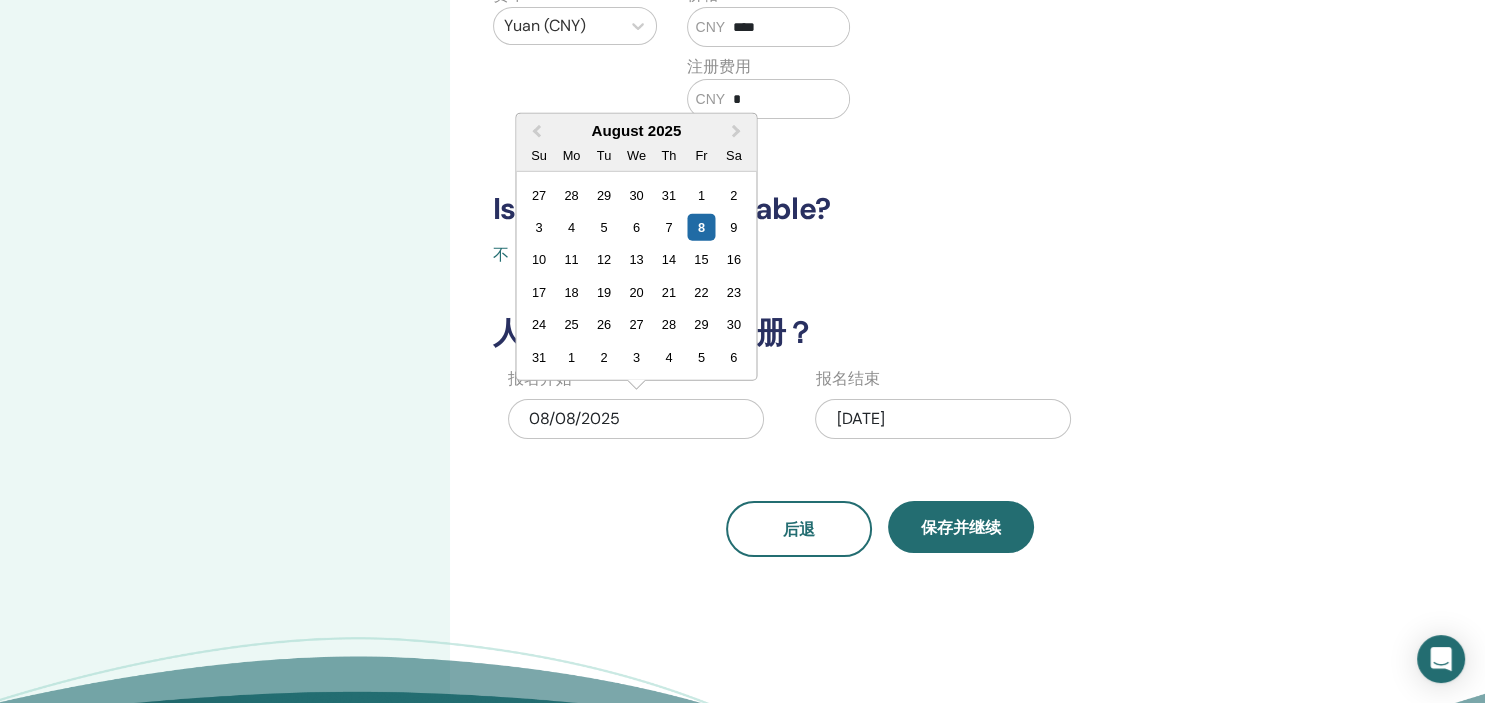 click on "10 11 12 13 14 15 16" at bounding box center [636, 259] 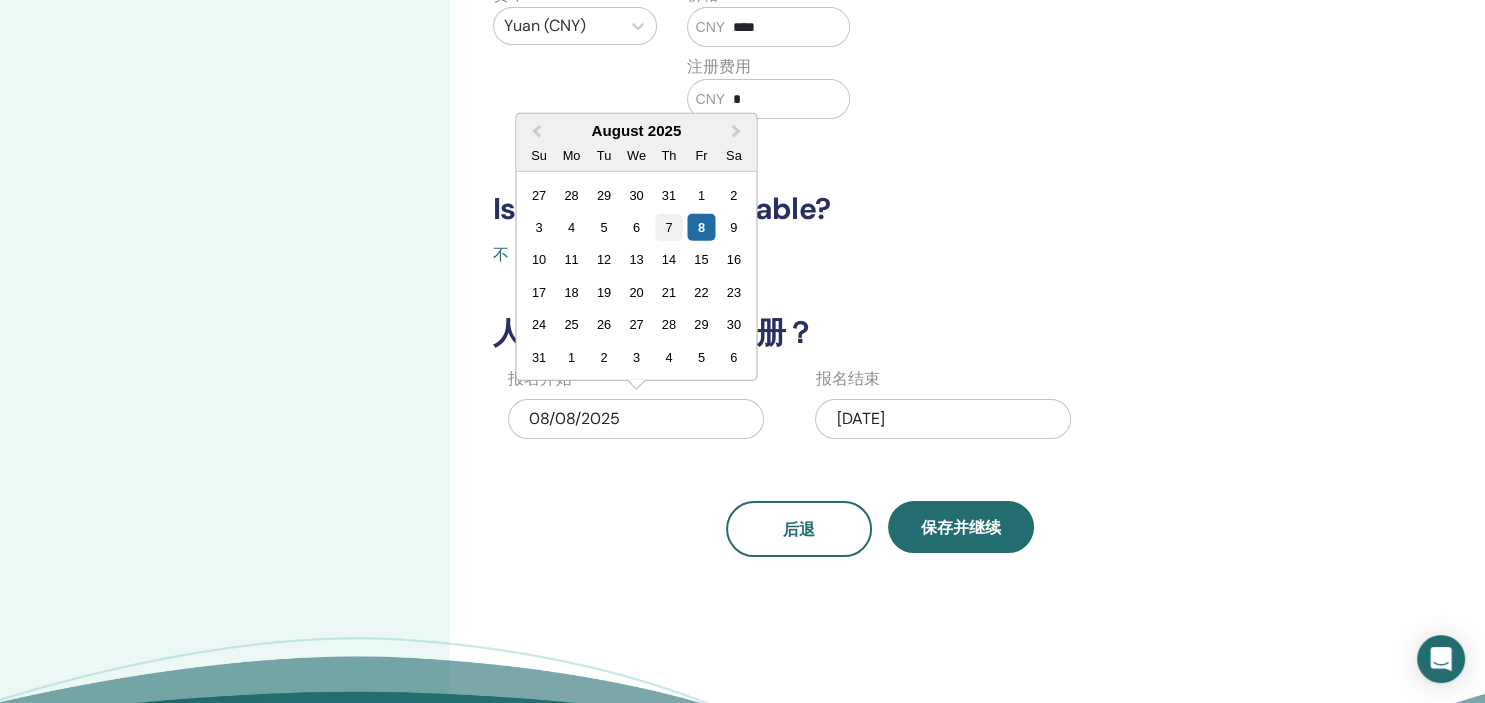 click on "7" at bounding box center [668, 227] 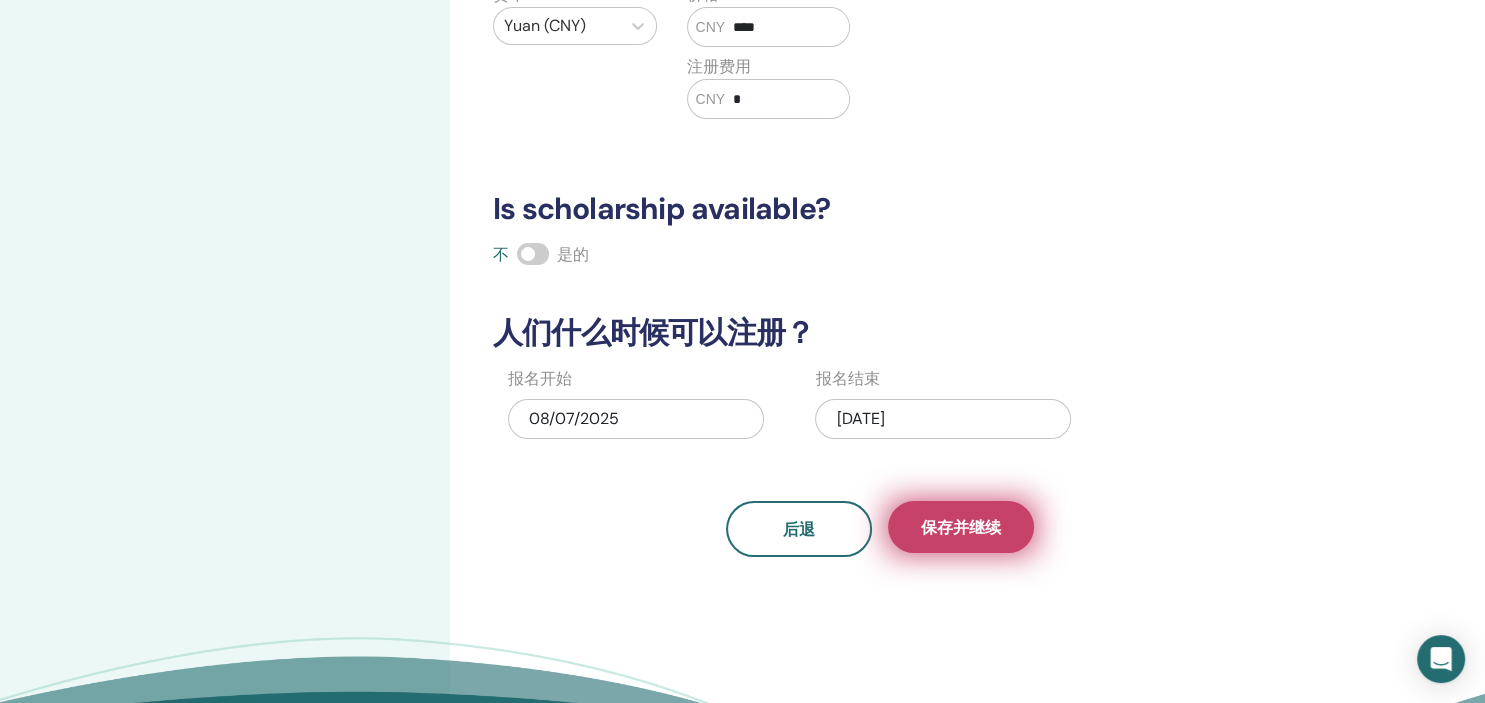 click on "保存并继续" at bounding box center (961, 527) 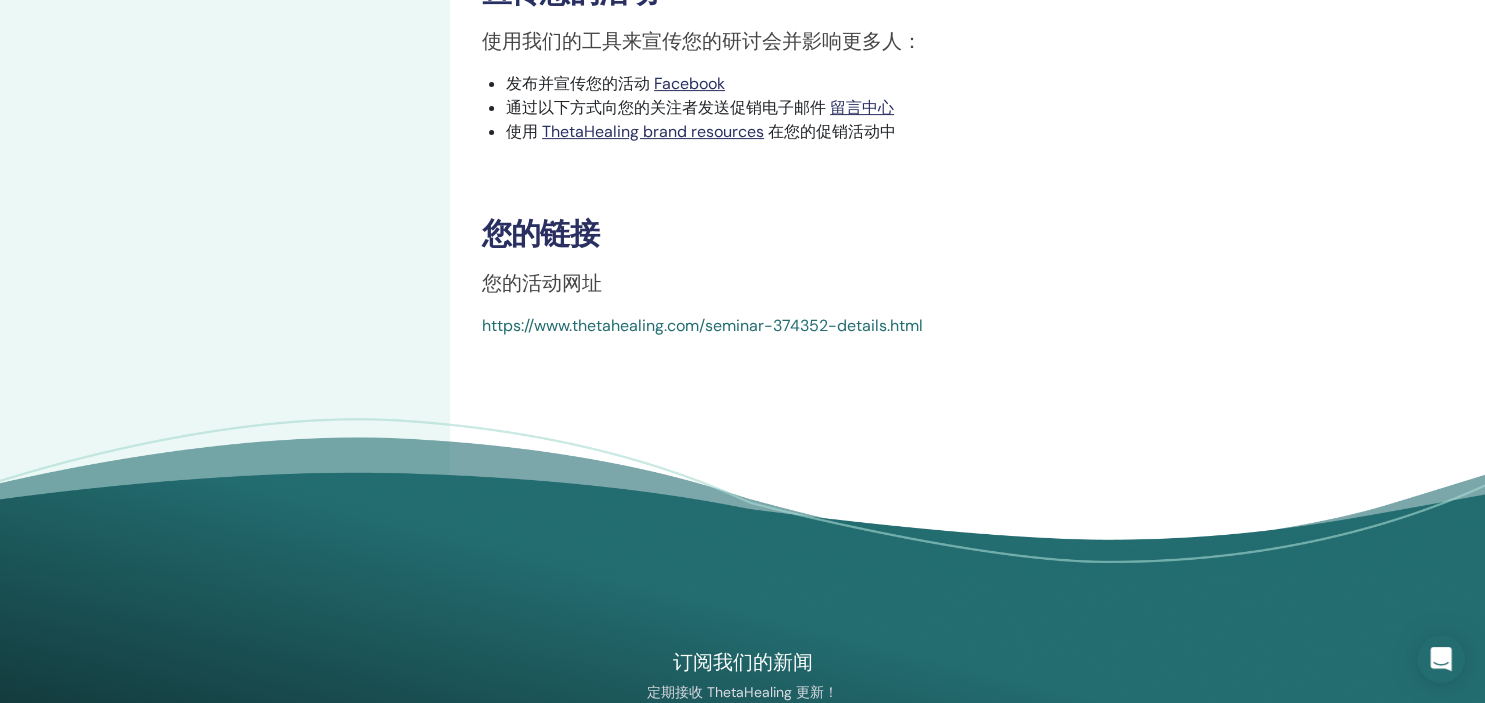 scroll, scrollTop: 624, scrollLeft: 0, axis: vertical 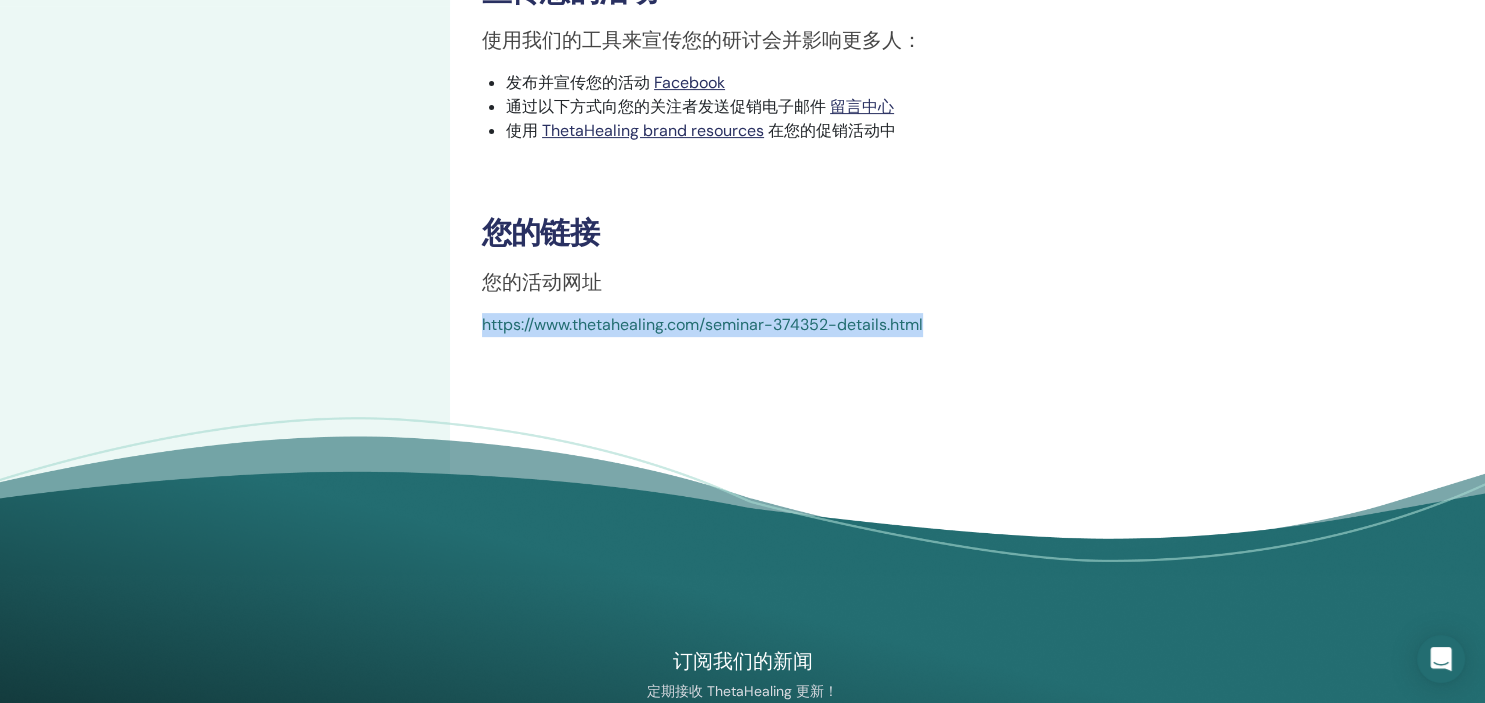drag, startPoint x: 985, startPoint y: 326, endPoint x: 481, endPoint y: 359, distance: 505.0792 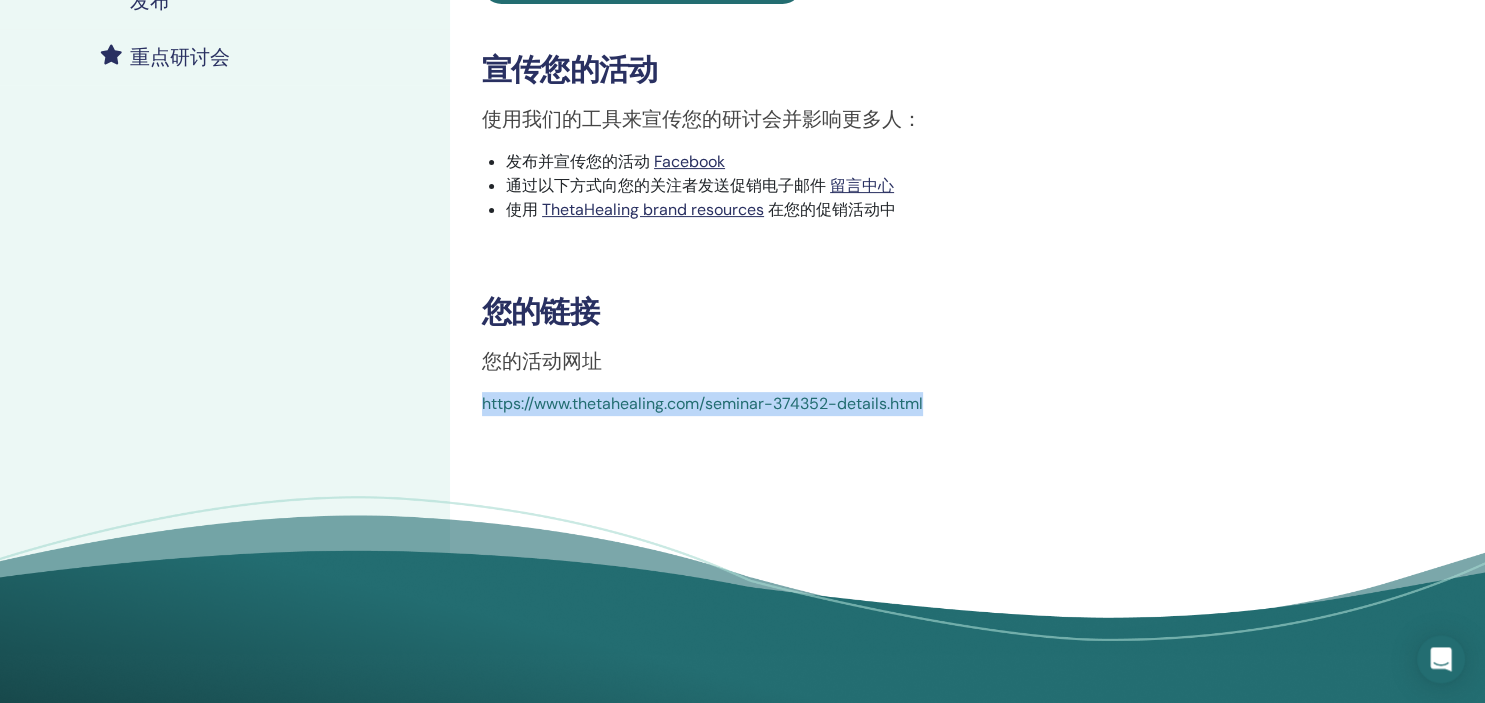 scroll, scrollTop: 374, scrollLeft: 0, axis: vertical 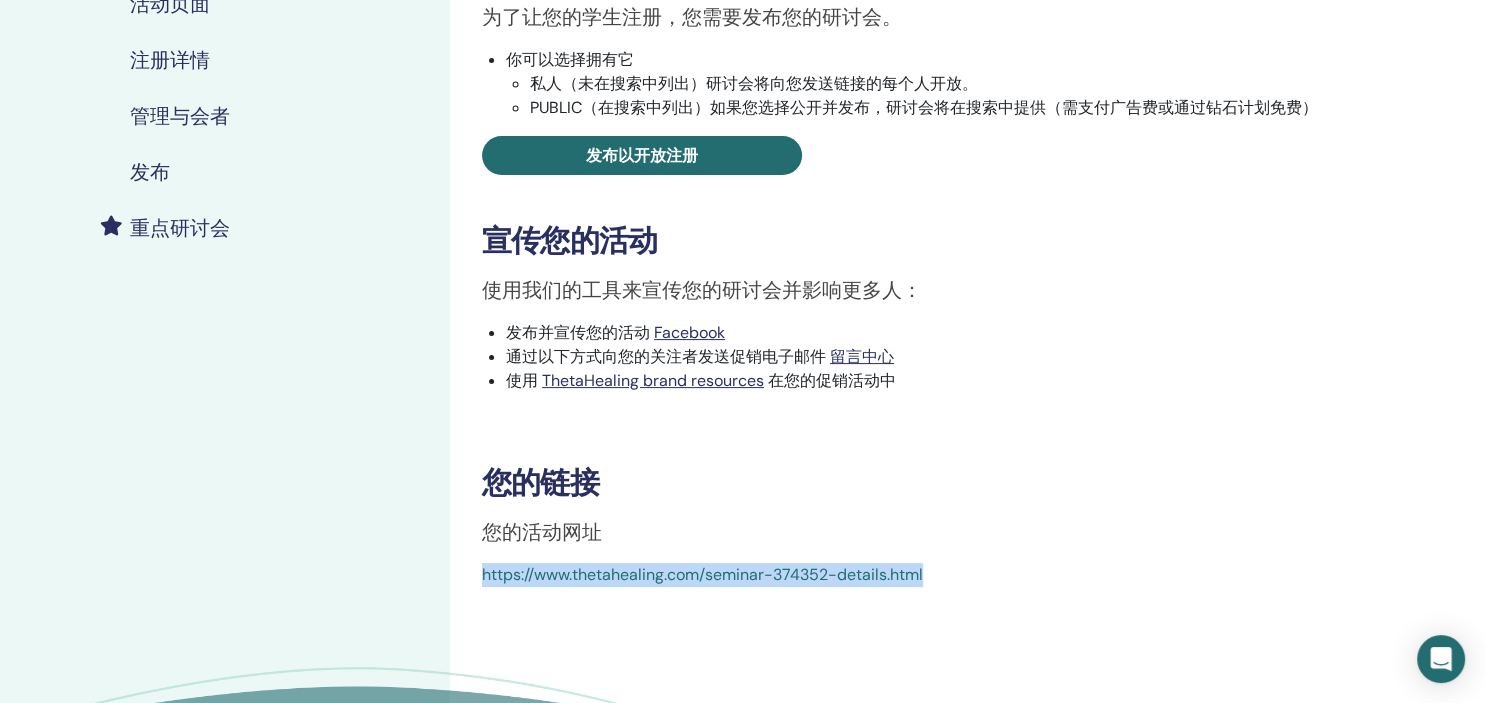 click on "发布" at bounding box center (150, 172) 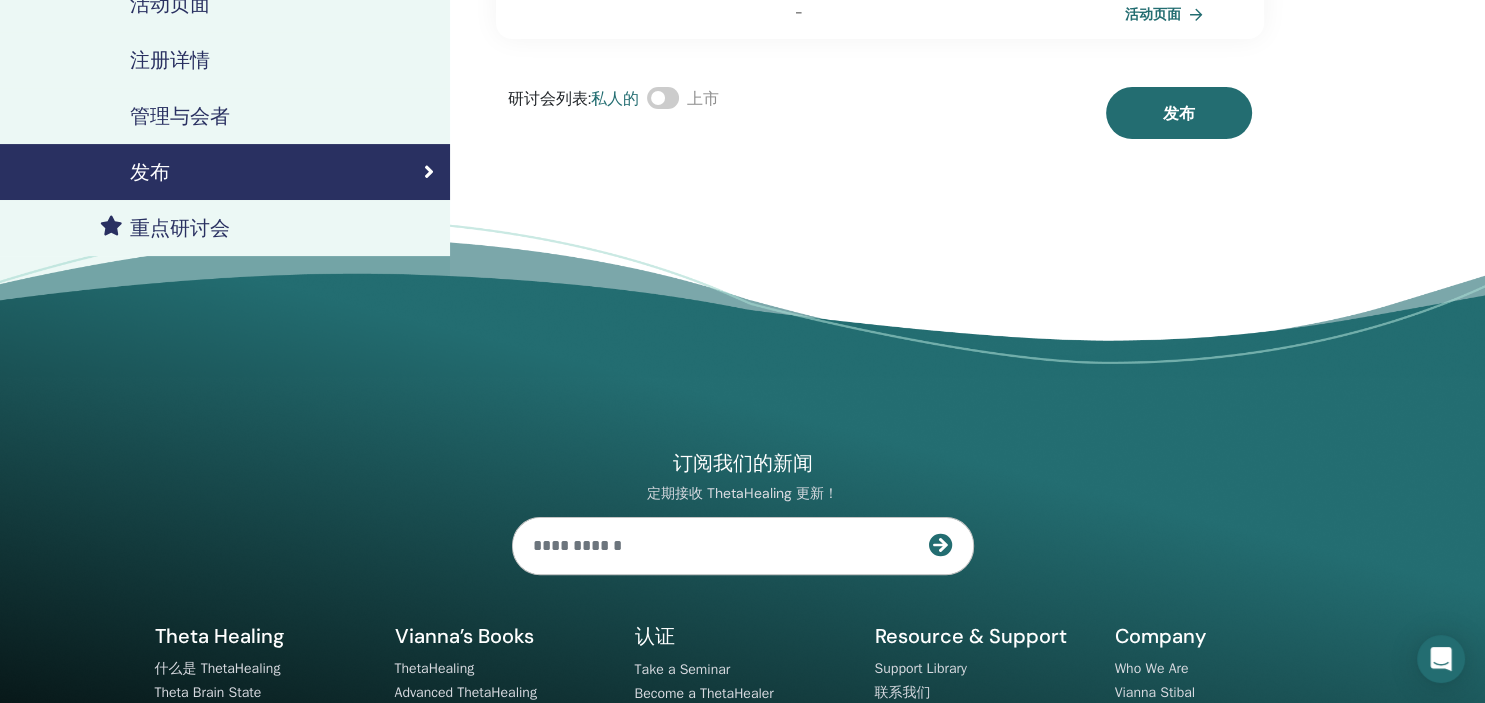 click at bounding box center (663, 98) 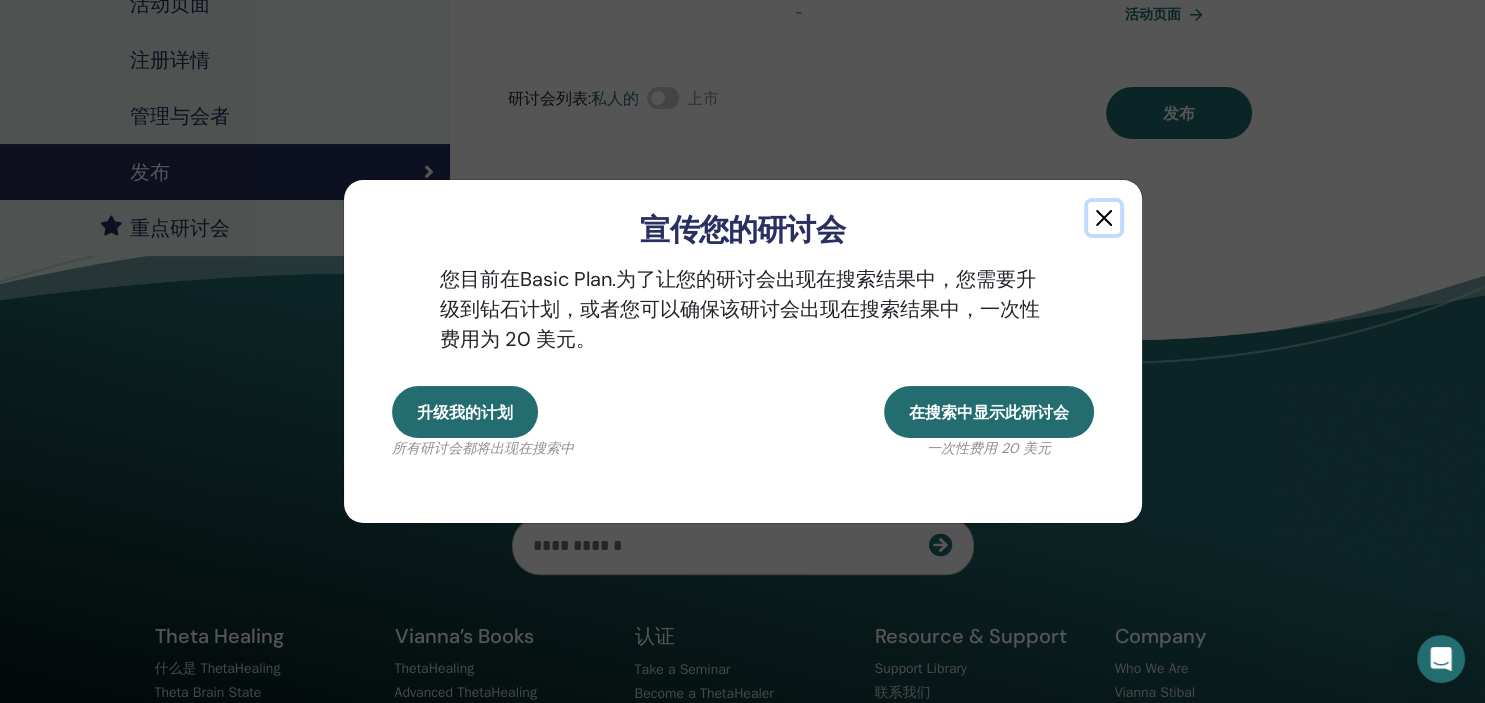 click at bounding box center (1104, 218) 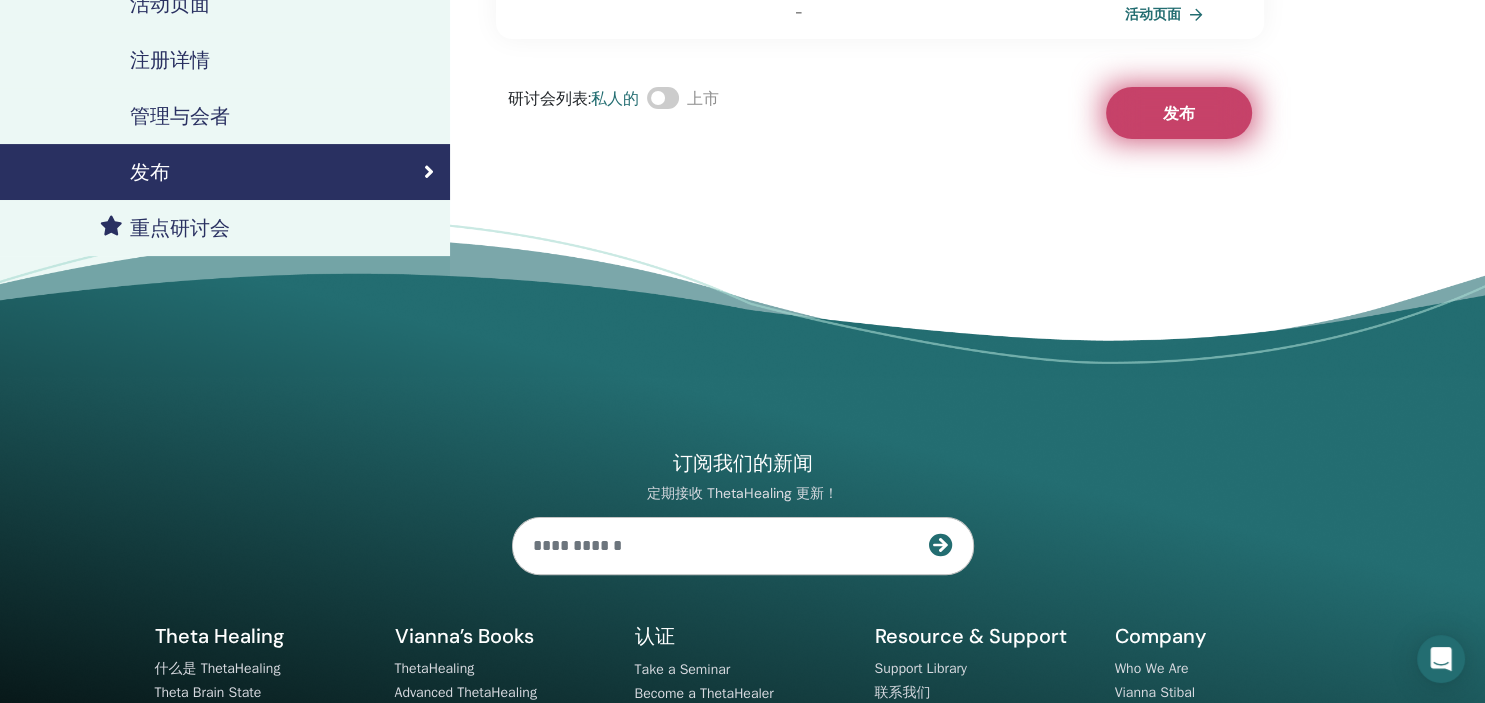 click on "发布" at bounding box center (1179, 113) 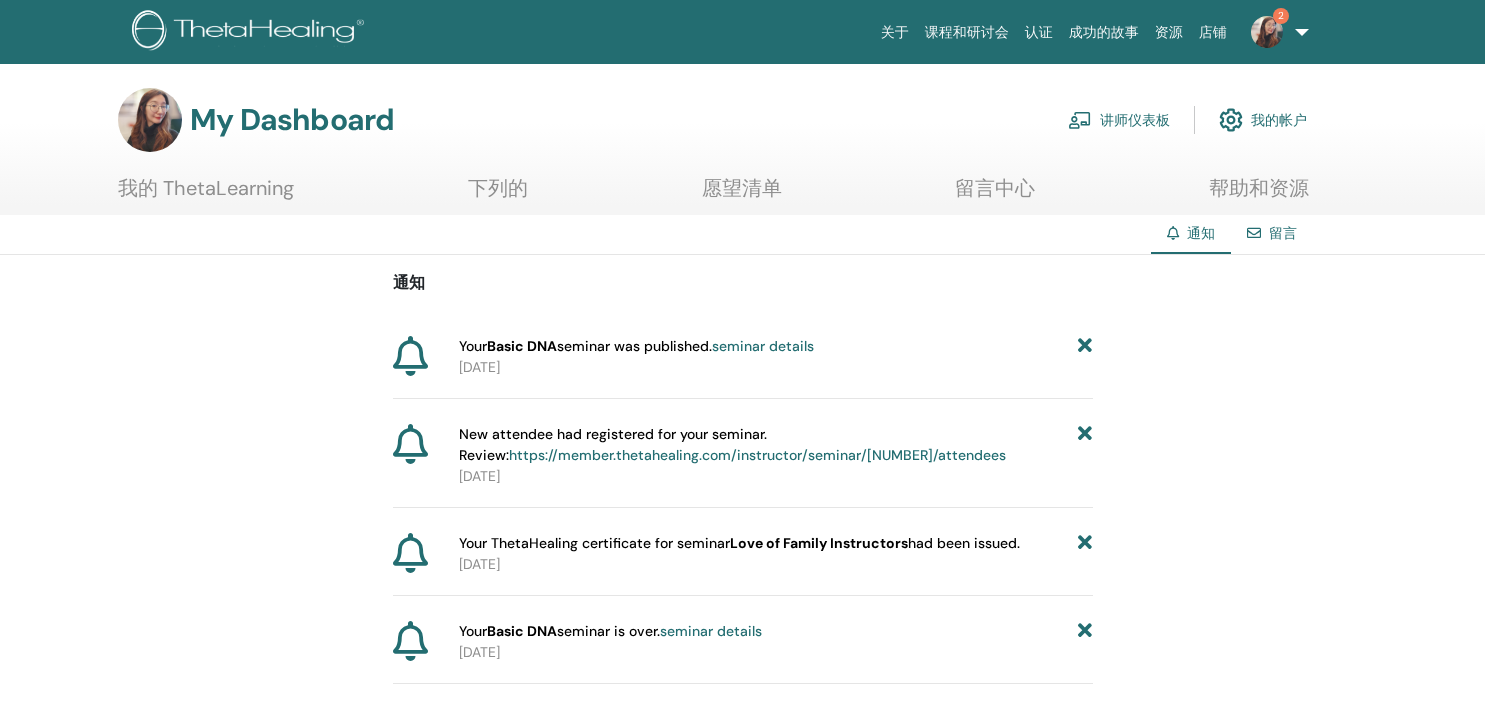 scroll, scrollTop: 0, scrollLeft: 0, axis: both 